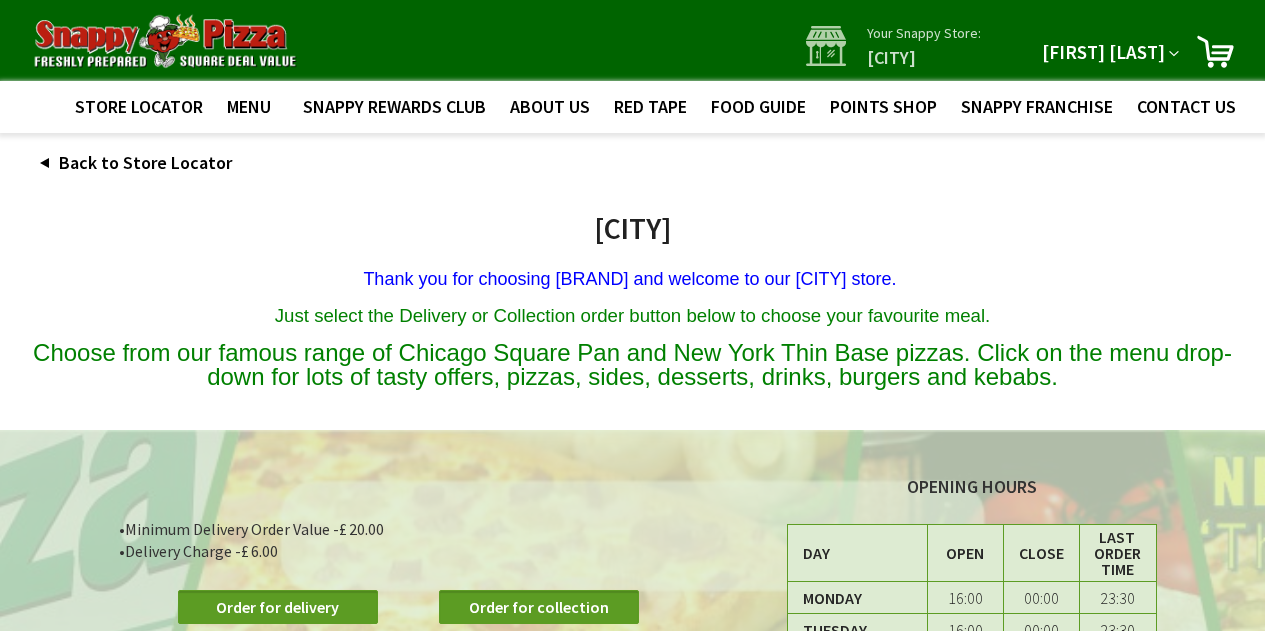 scroll, scrollTop: 0, scrollLeft: 0, axis: both 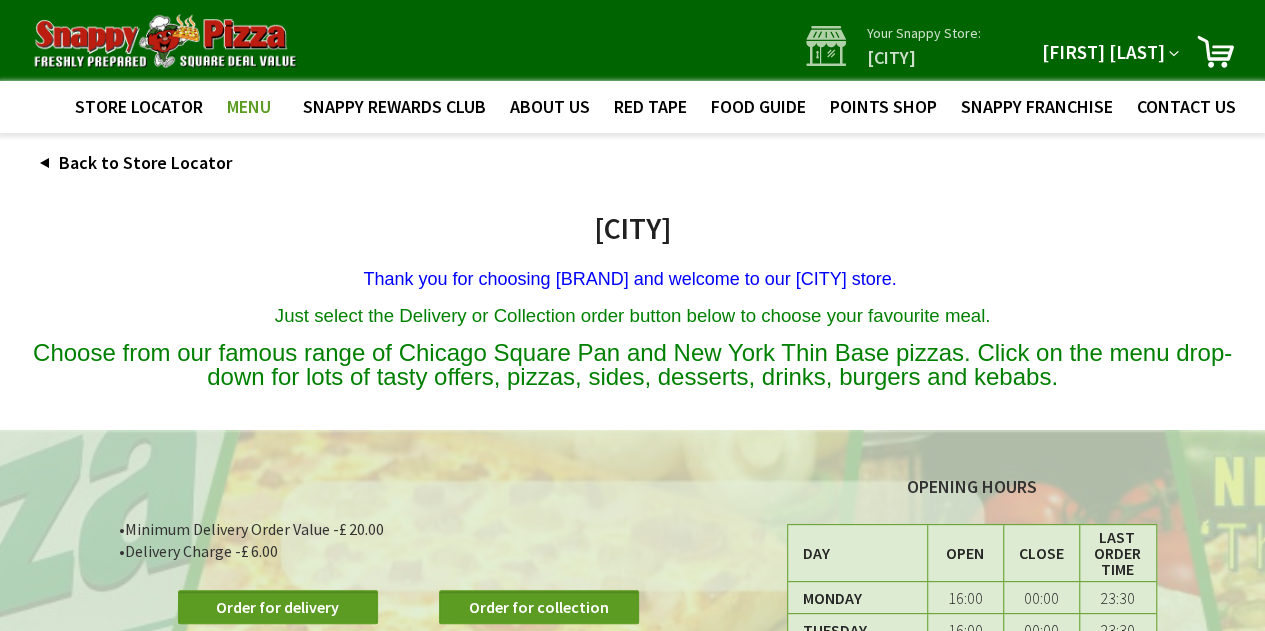 click on "MENU" at bounding box center (249, 106) 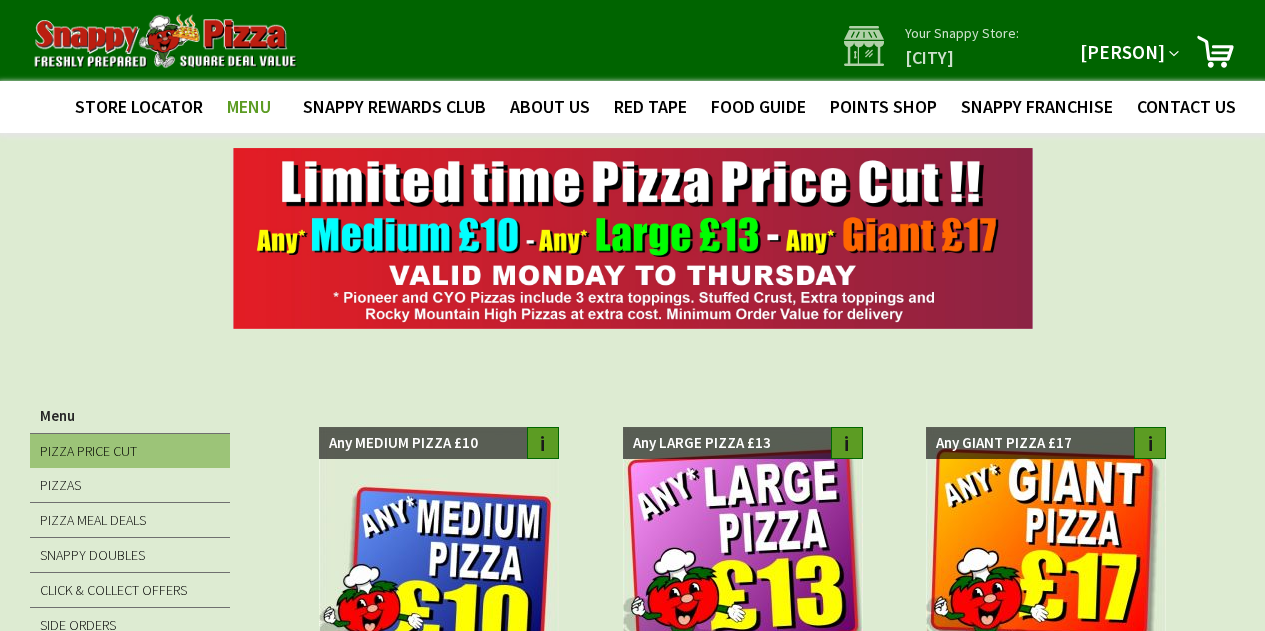 scroll, scrollTop: 0, scrollLeft: 0, axis: both 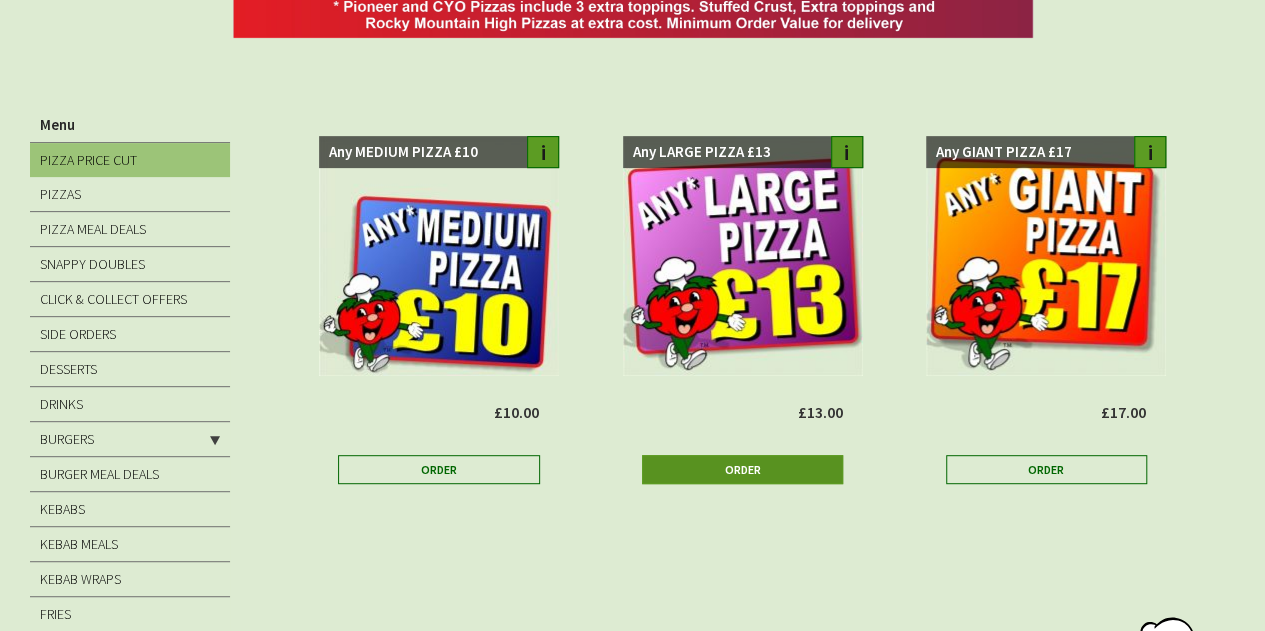 click on "Order" at bounding box center (743, 469) 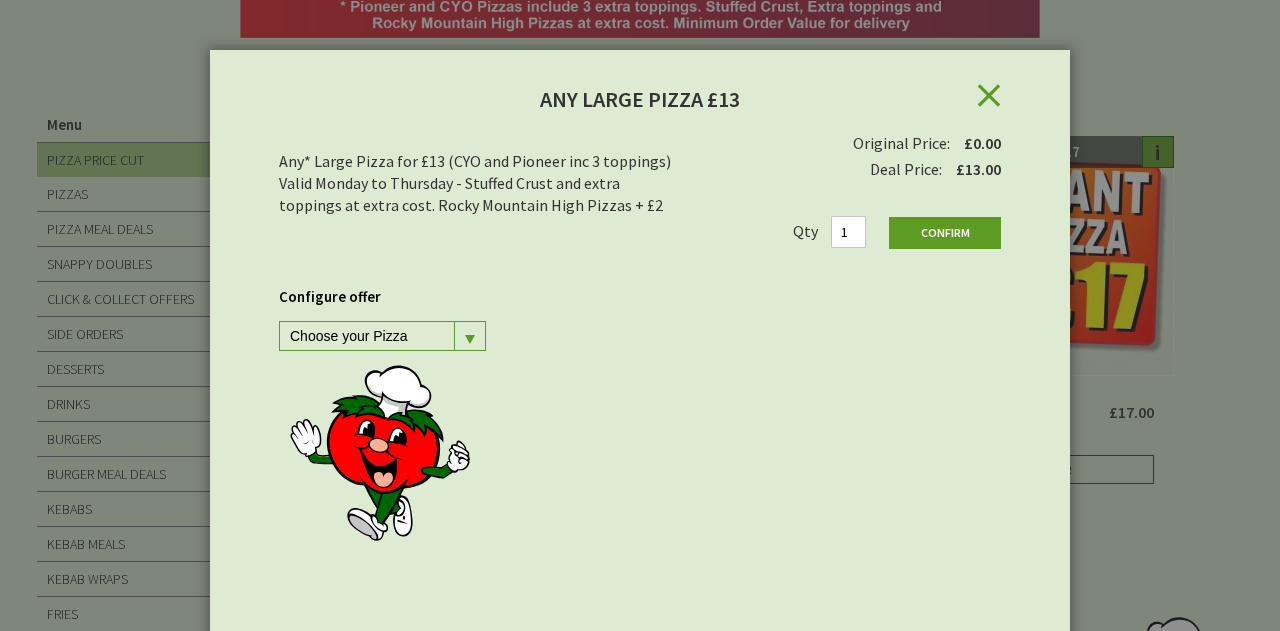 click at bounding box center (469, 336) 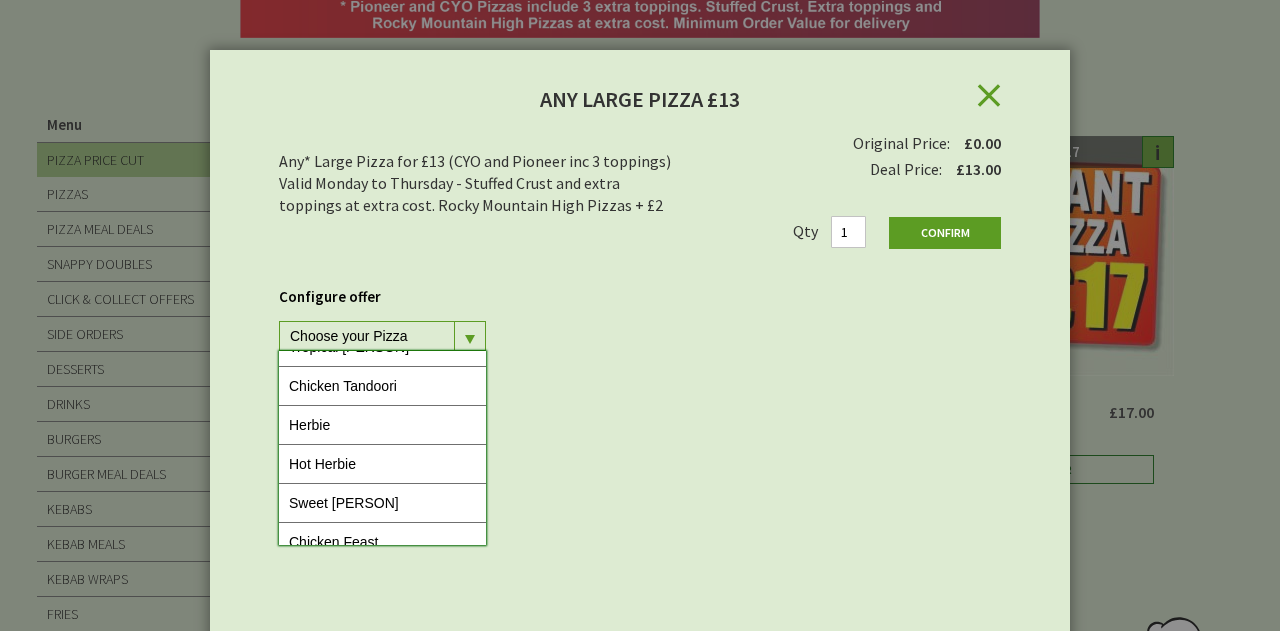 scroll, scrollTop: 176, scrollLeft: 0, axis: vertical 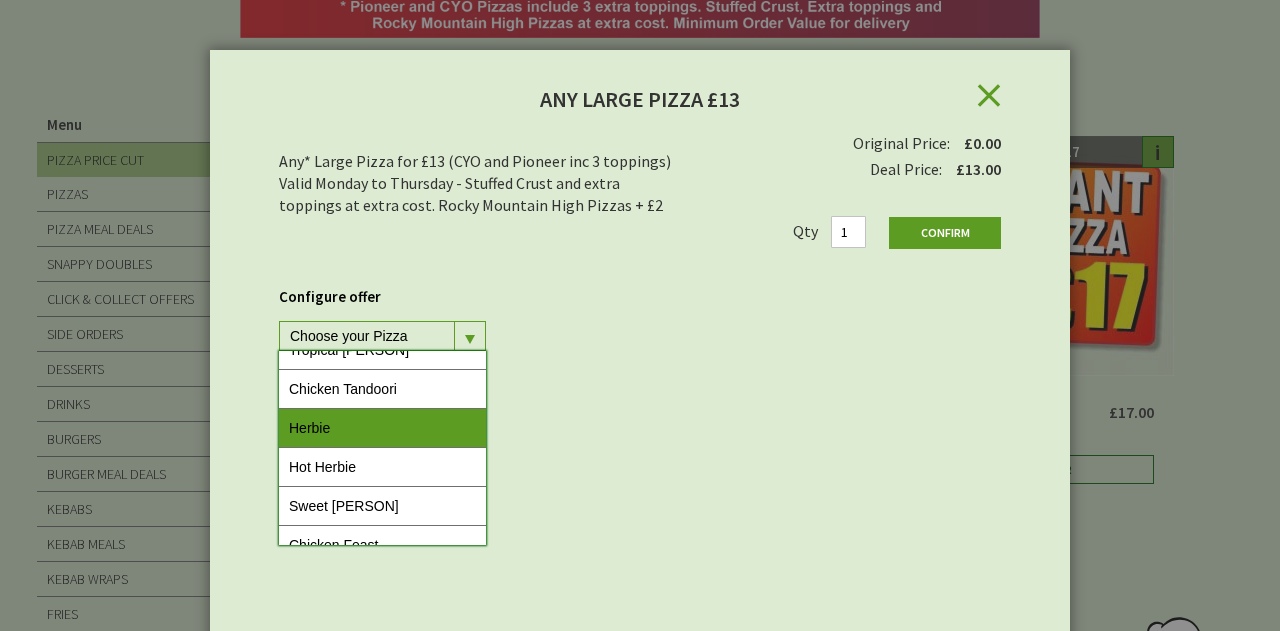 click on "Herbie" at bounding box center (382, 428) 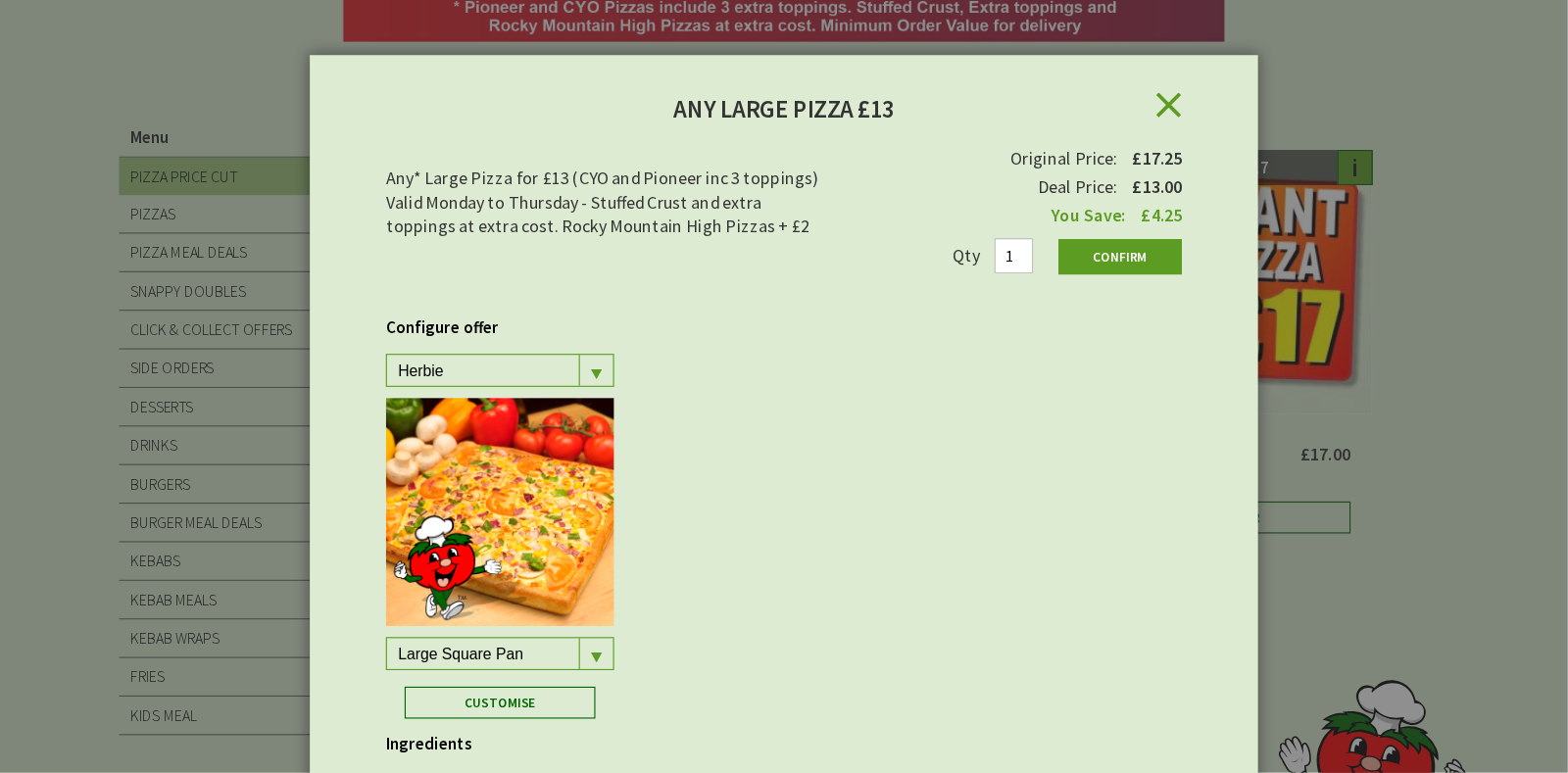 scroll, scrollTop: 284, scrollLeft: 0, axis: vertical 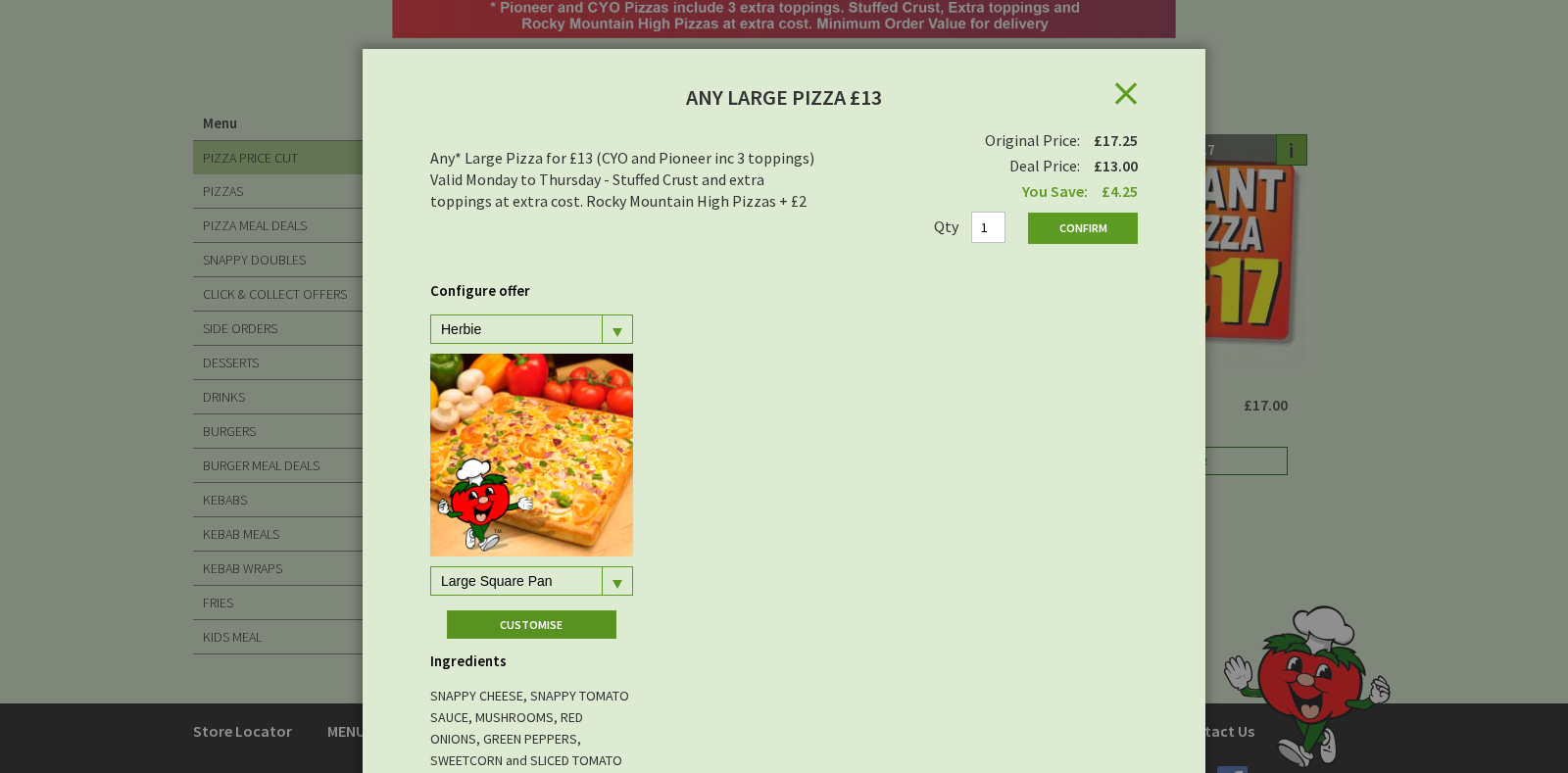 drag, startPoint x: 1204, startPoint y: 2, endPoint x: 539, endPoint y: 620, distance: 907.8265 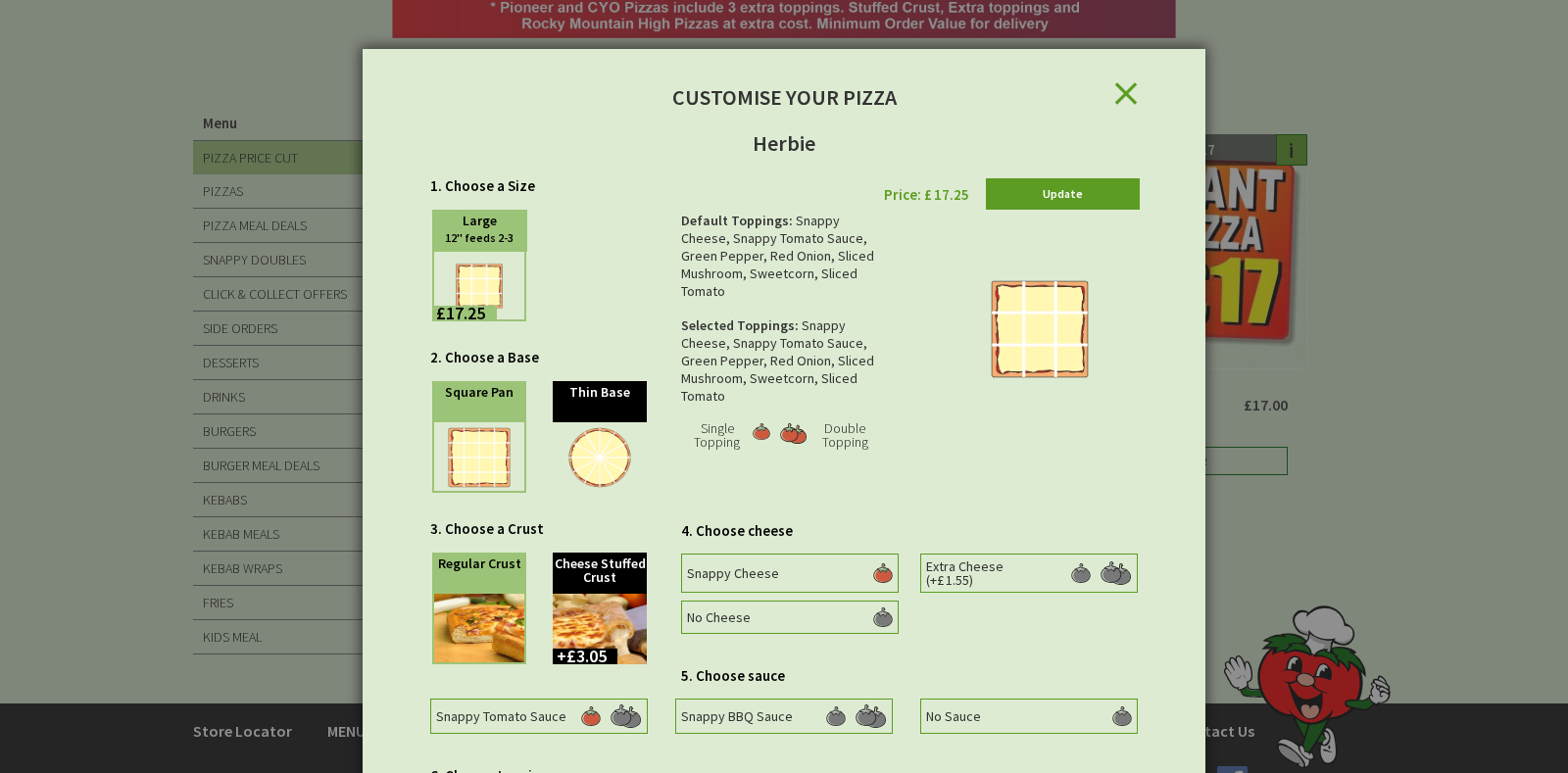 click at bounding box center (479, 629) 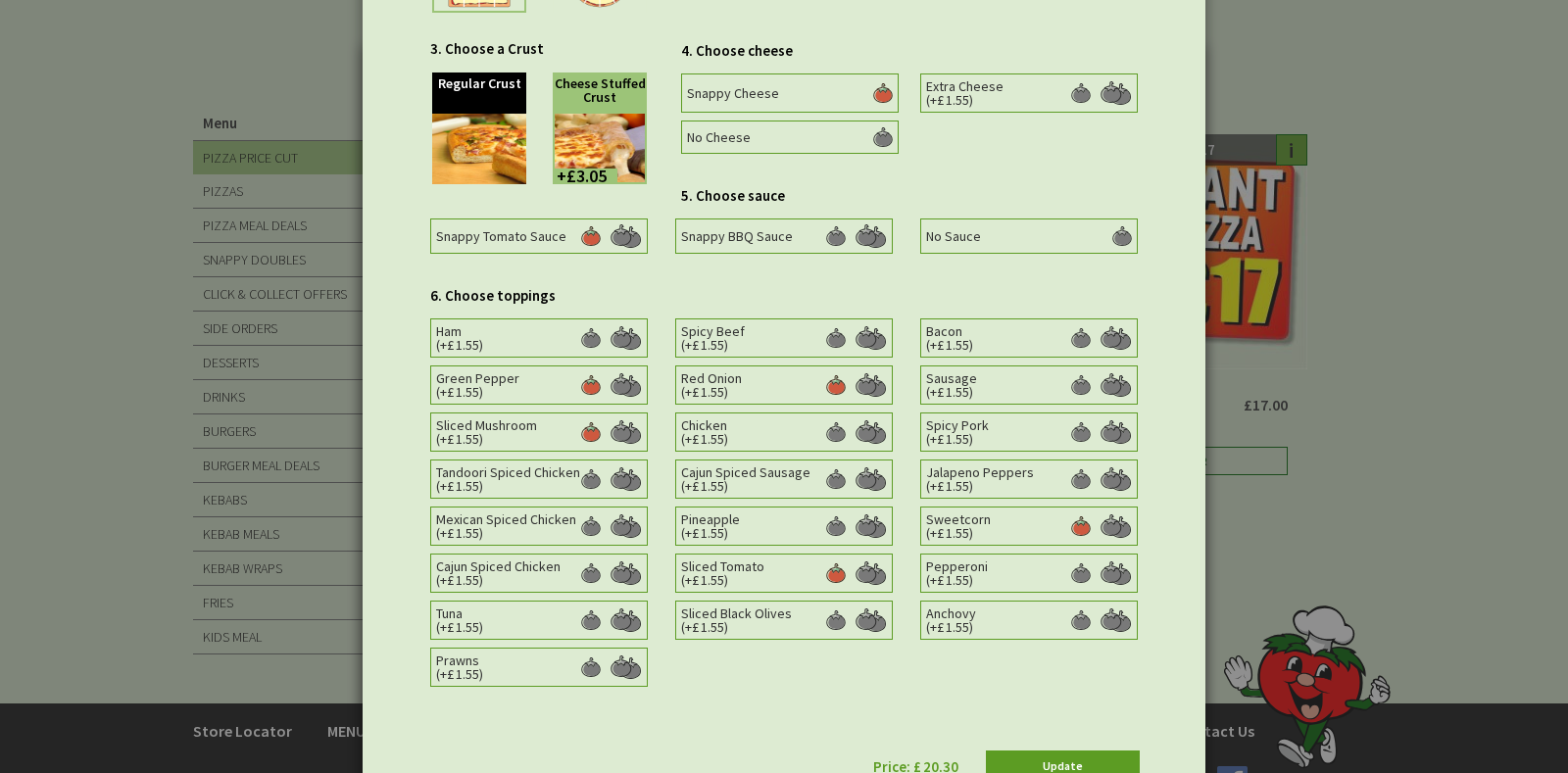 scroll, scrollTop: 489, scrollLeft: 0, axis: vertical 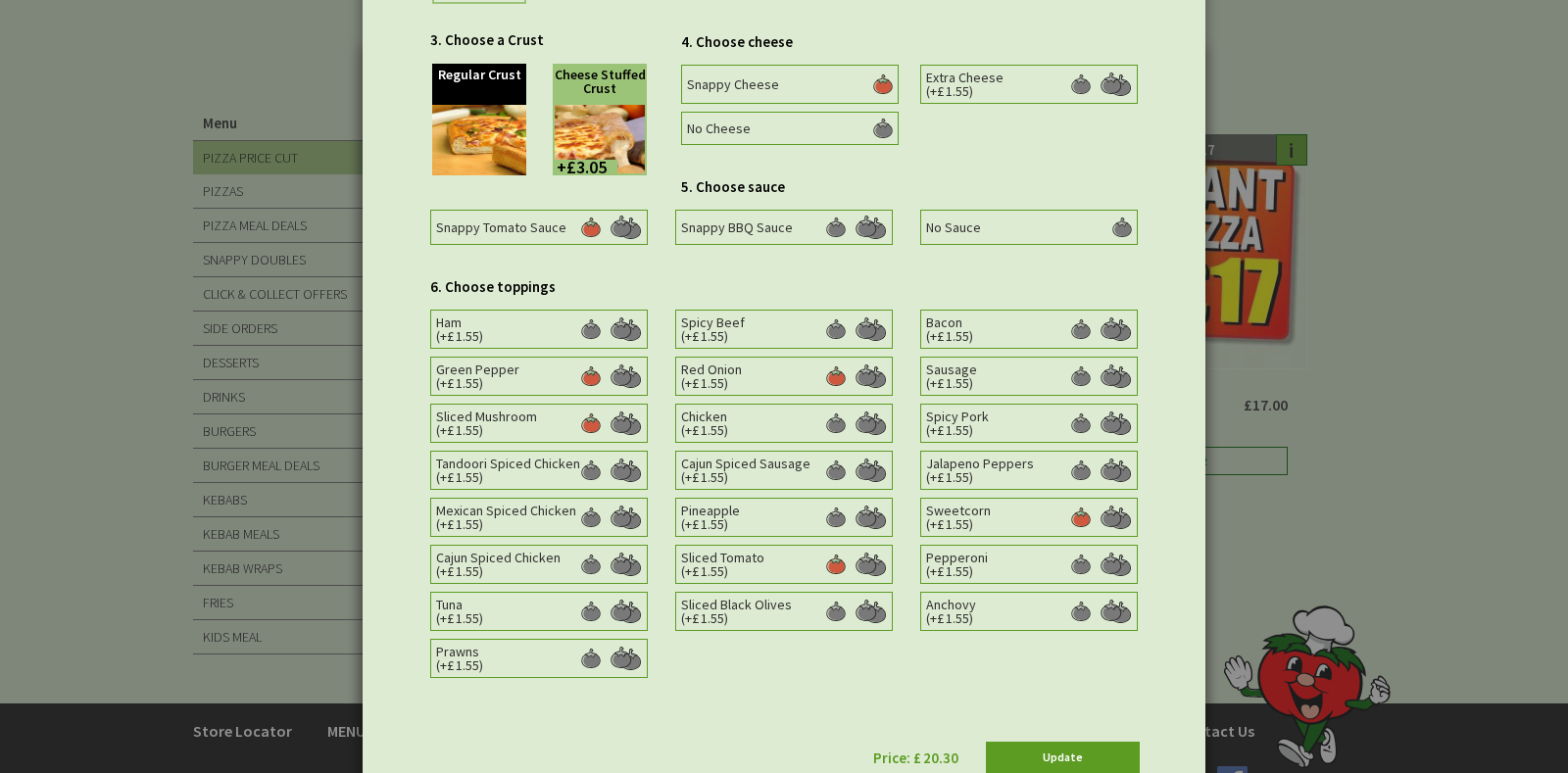 click at bounding box center (591, 376) 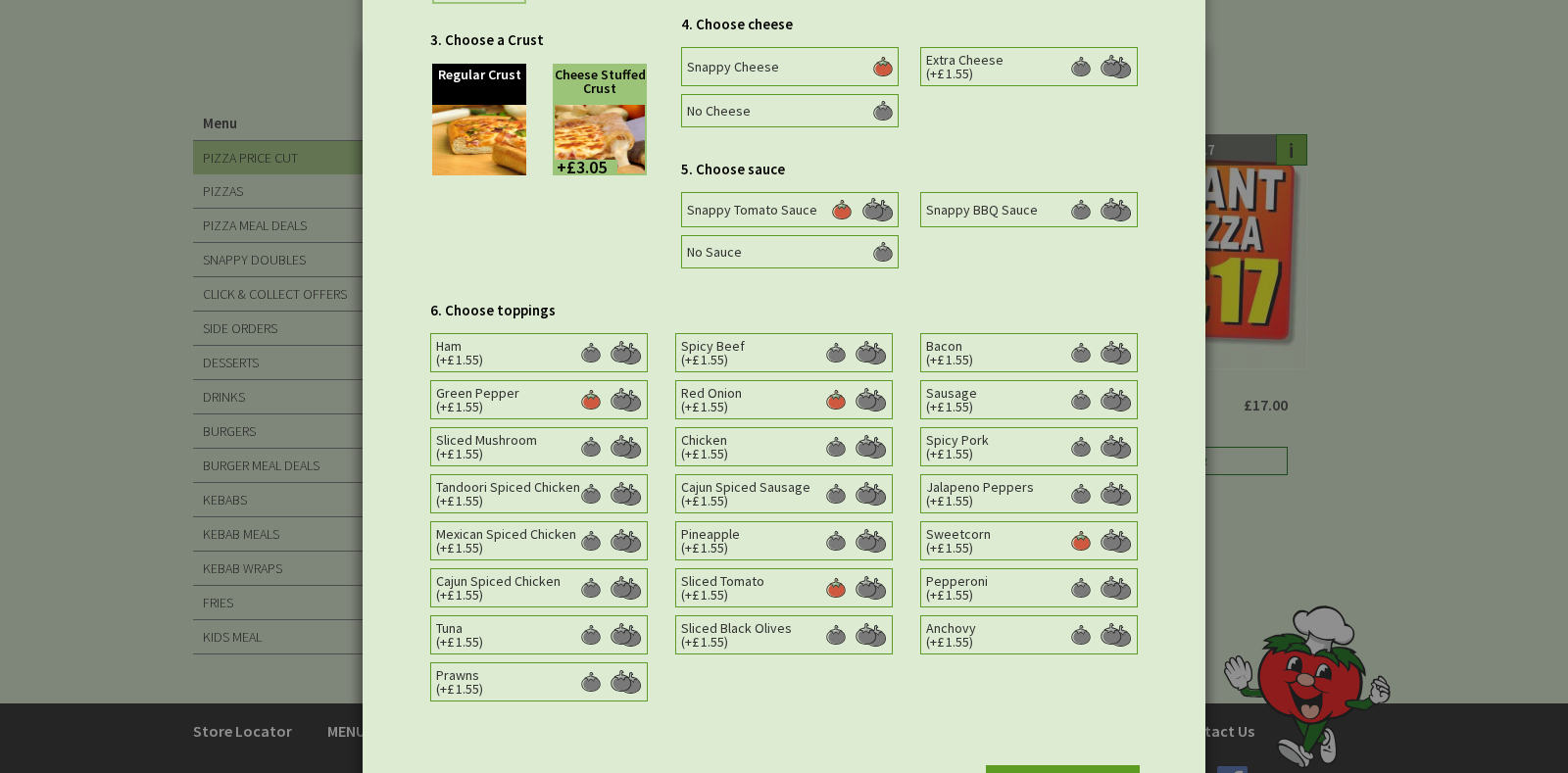 scroll, scrollTop: 537, scrollLeft: 0, axis: vertical 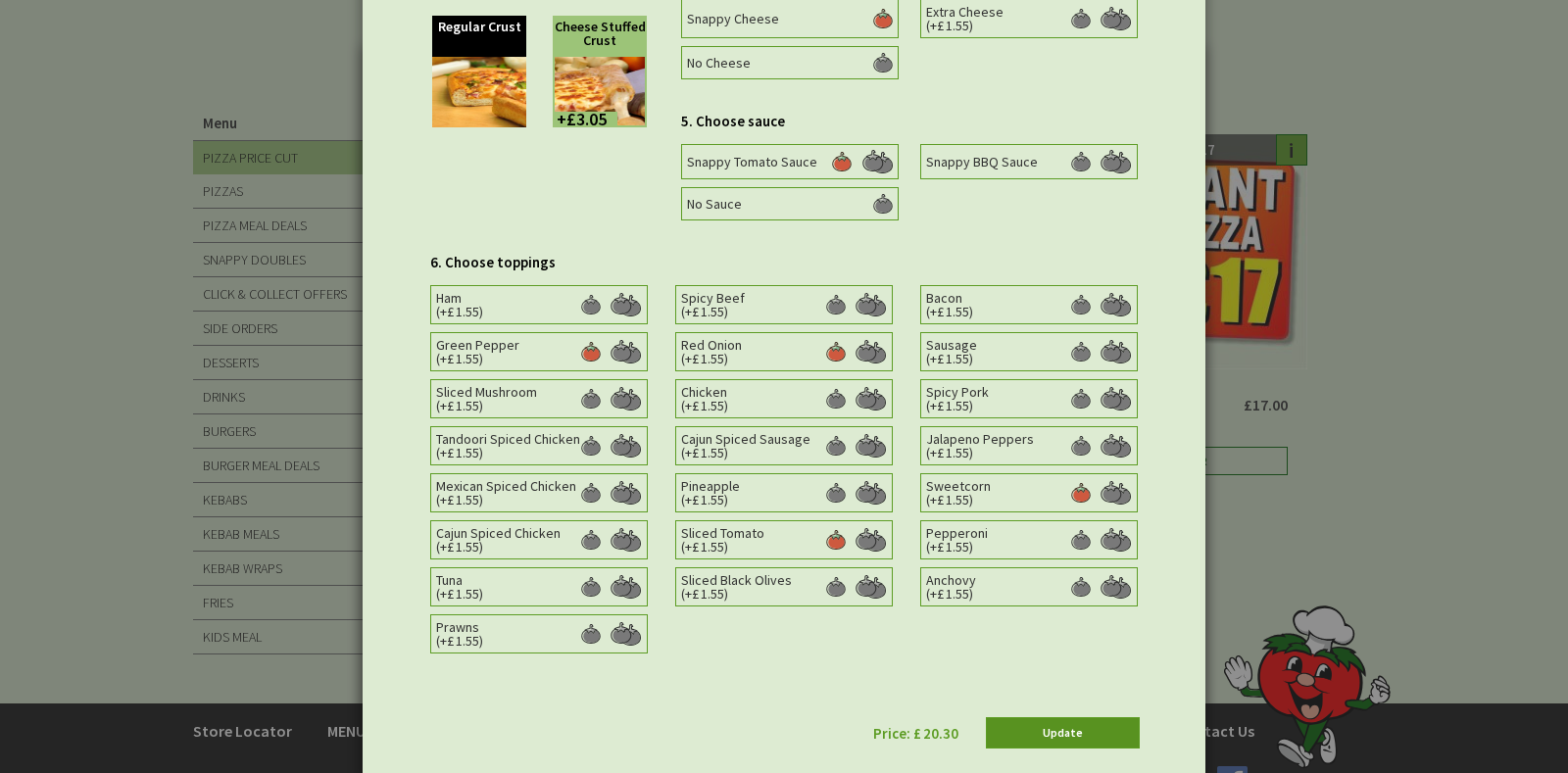 click on "Update" at bounding box center (1062, 733) 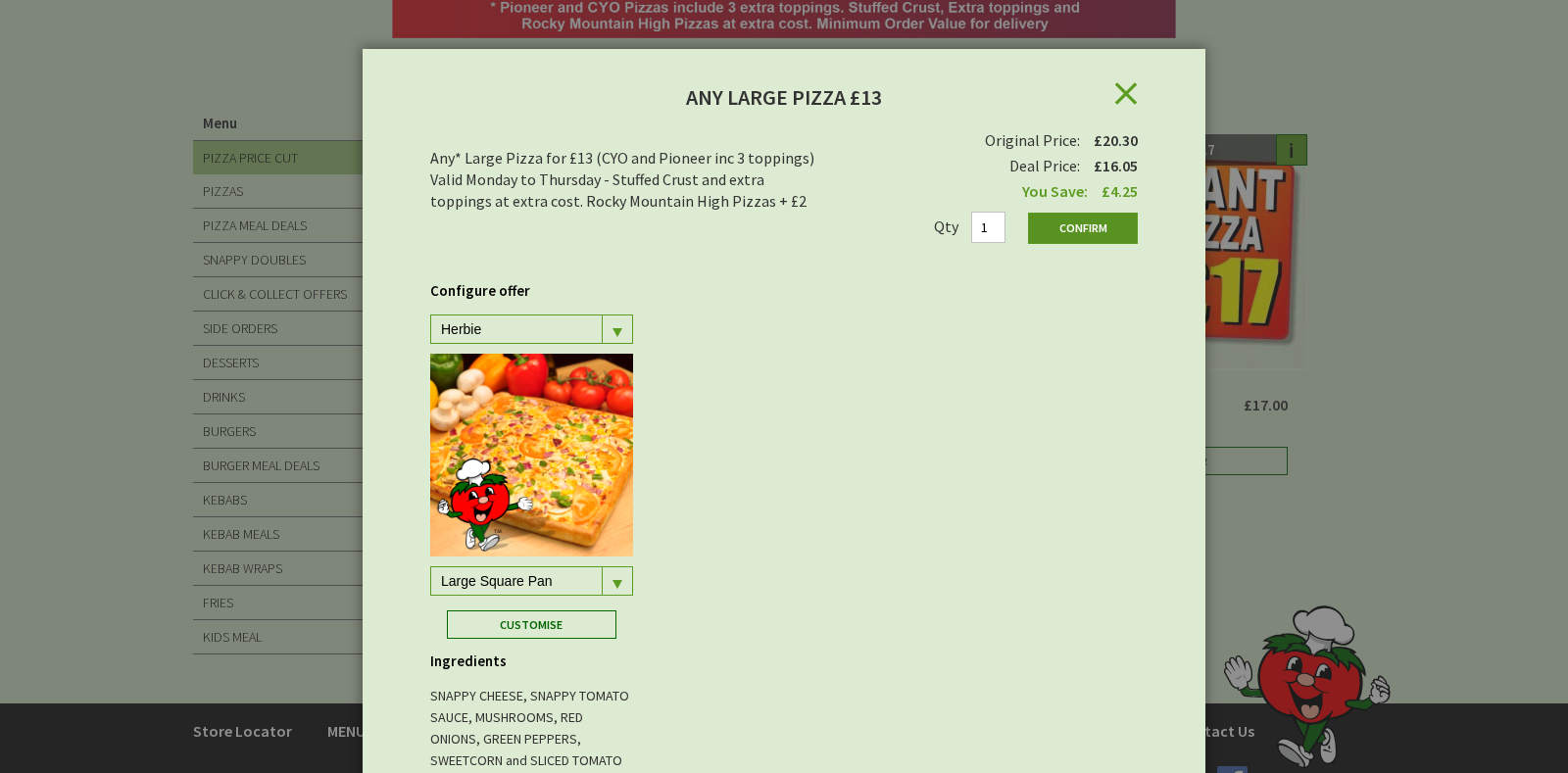 click on "Confirm" at bounding box center [1083, 228] 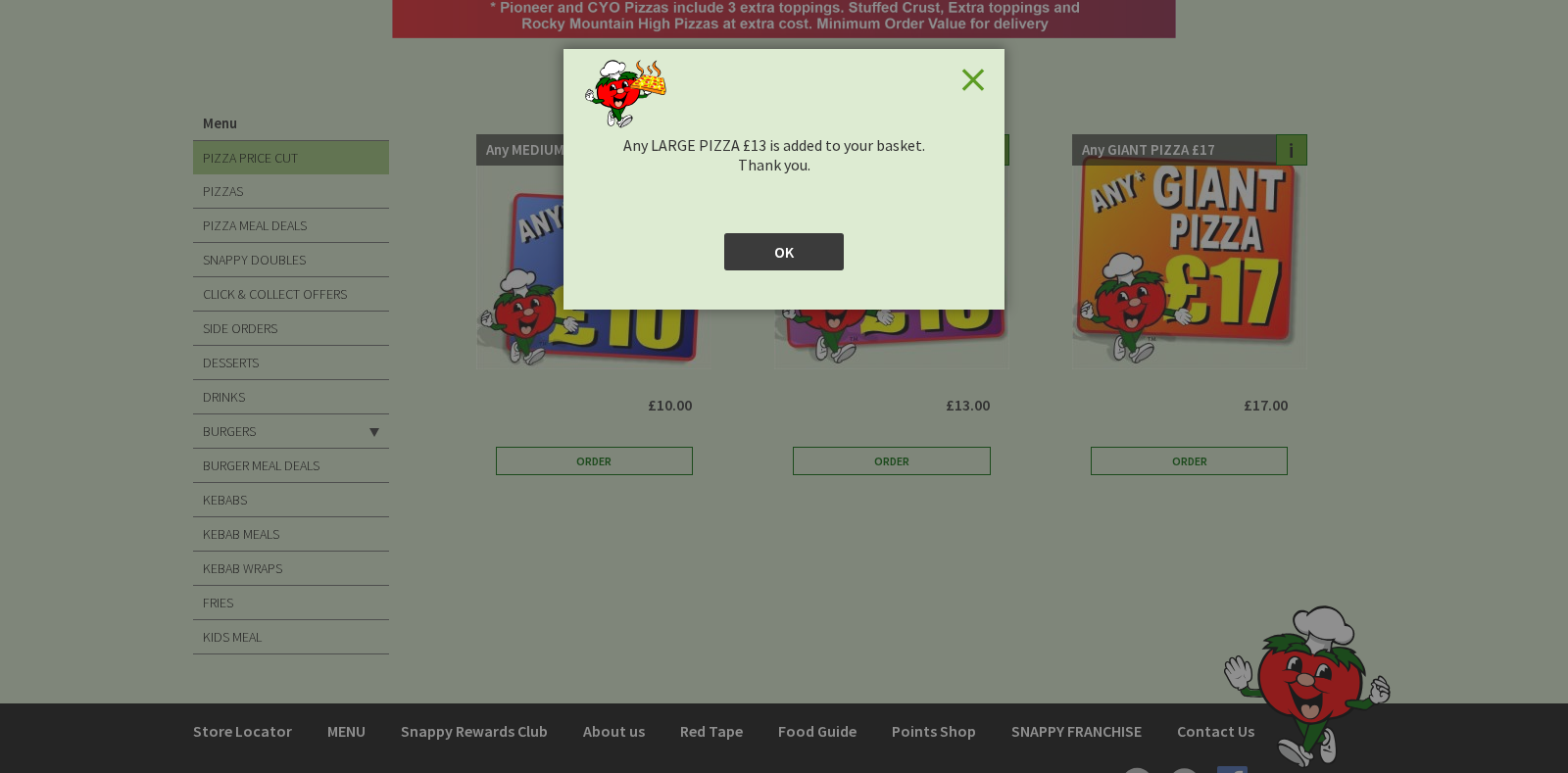 click on "OK" at bounding box center (784, 252) 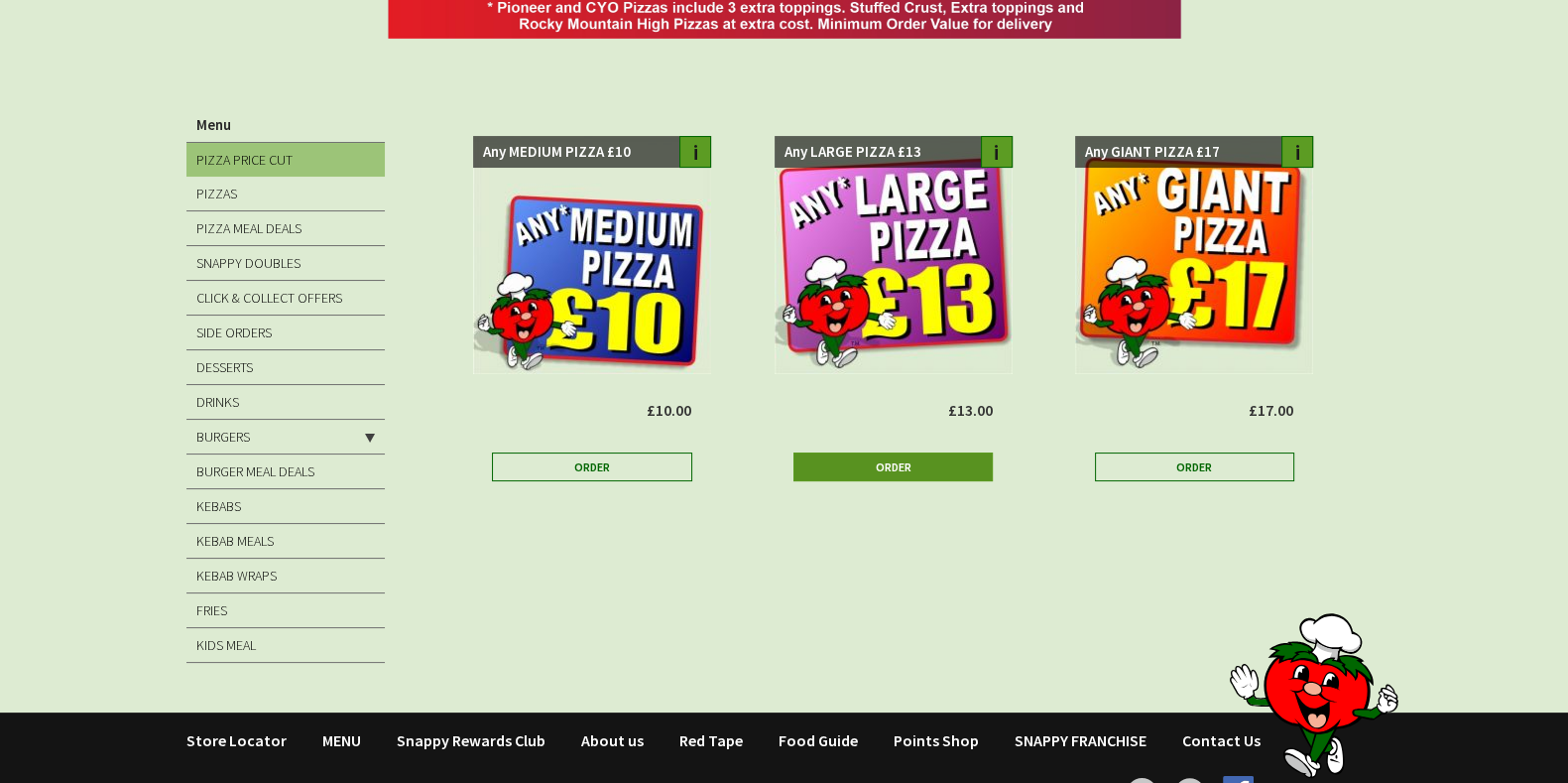 click on "Order" at bounding box center [894, 466] 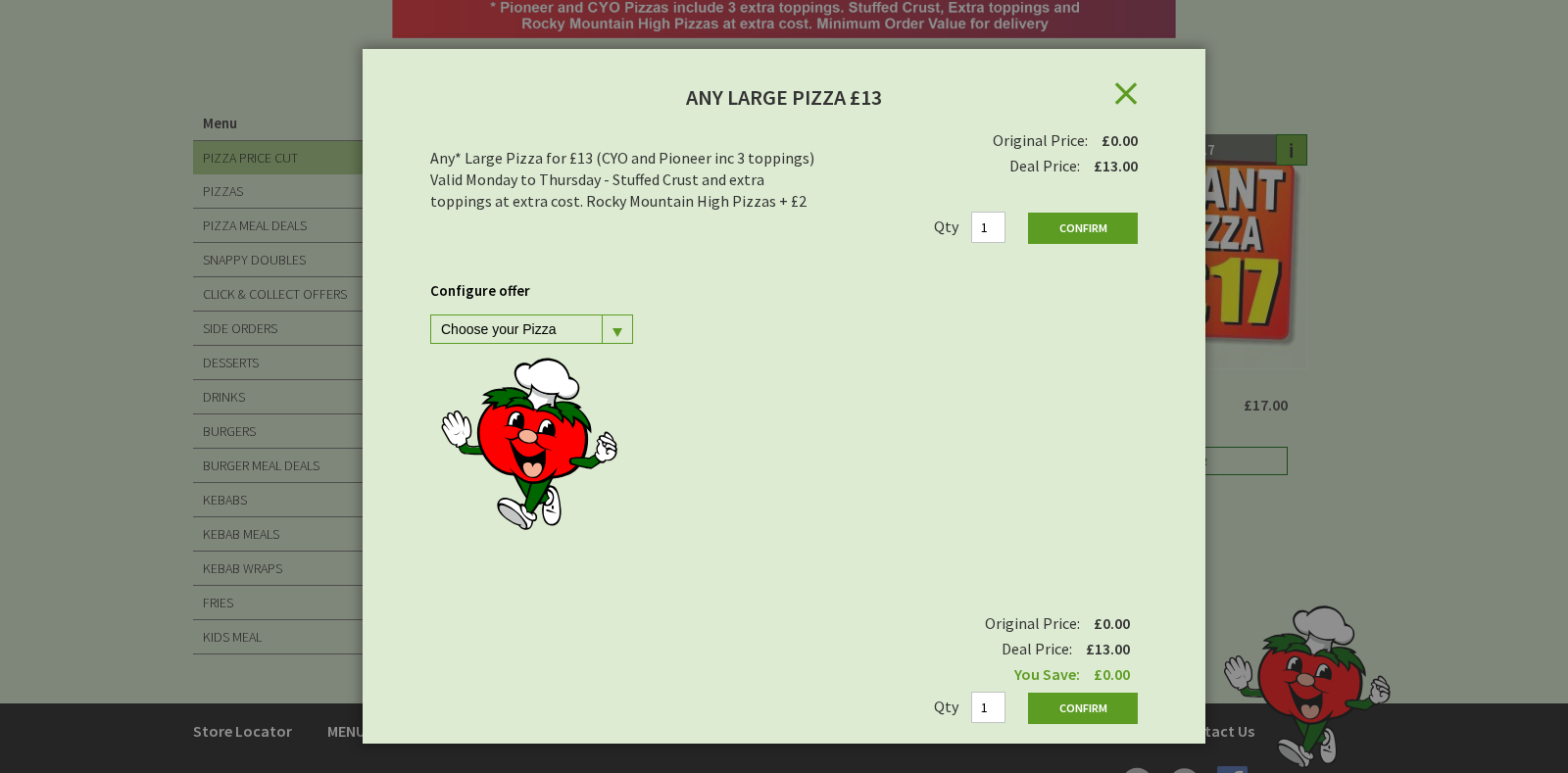 click at bounding box center [617, 332] 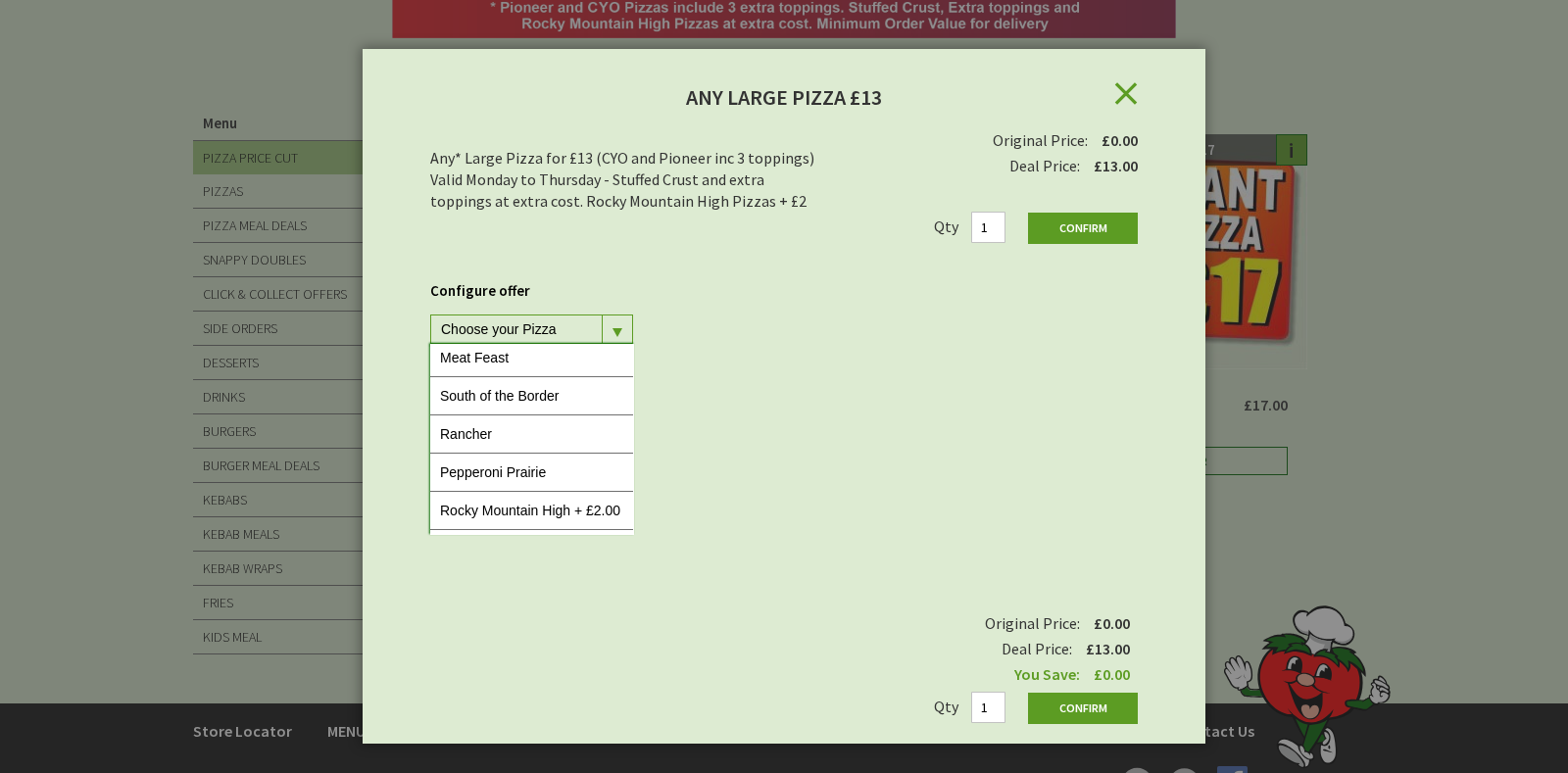 scroll, scrollTop: 509, scrollLeft: 0, axis: vertical 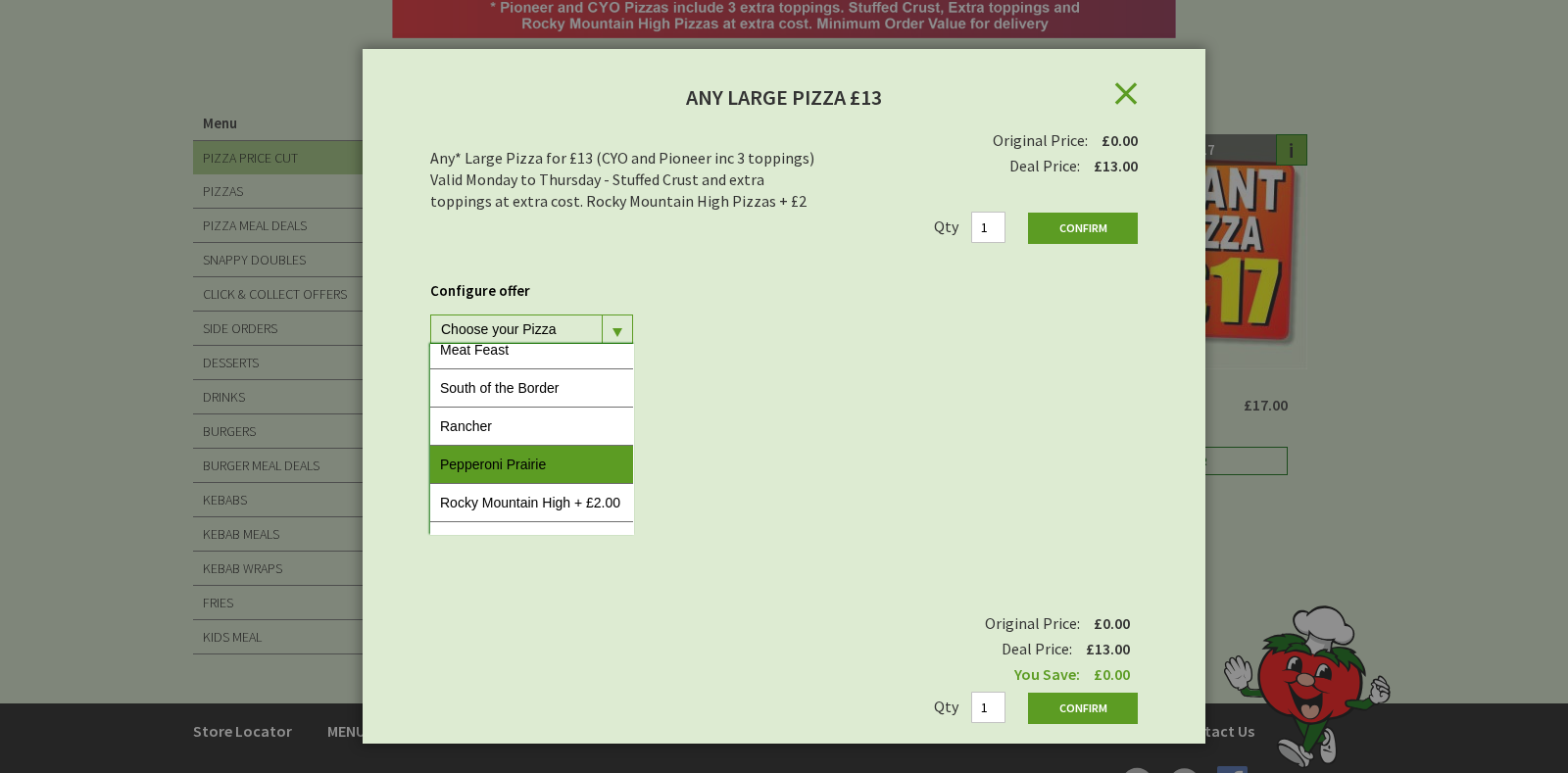 click on "Pepperoni Prairie" at bounding box center [531, 464] 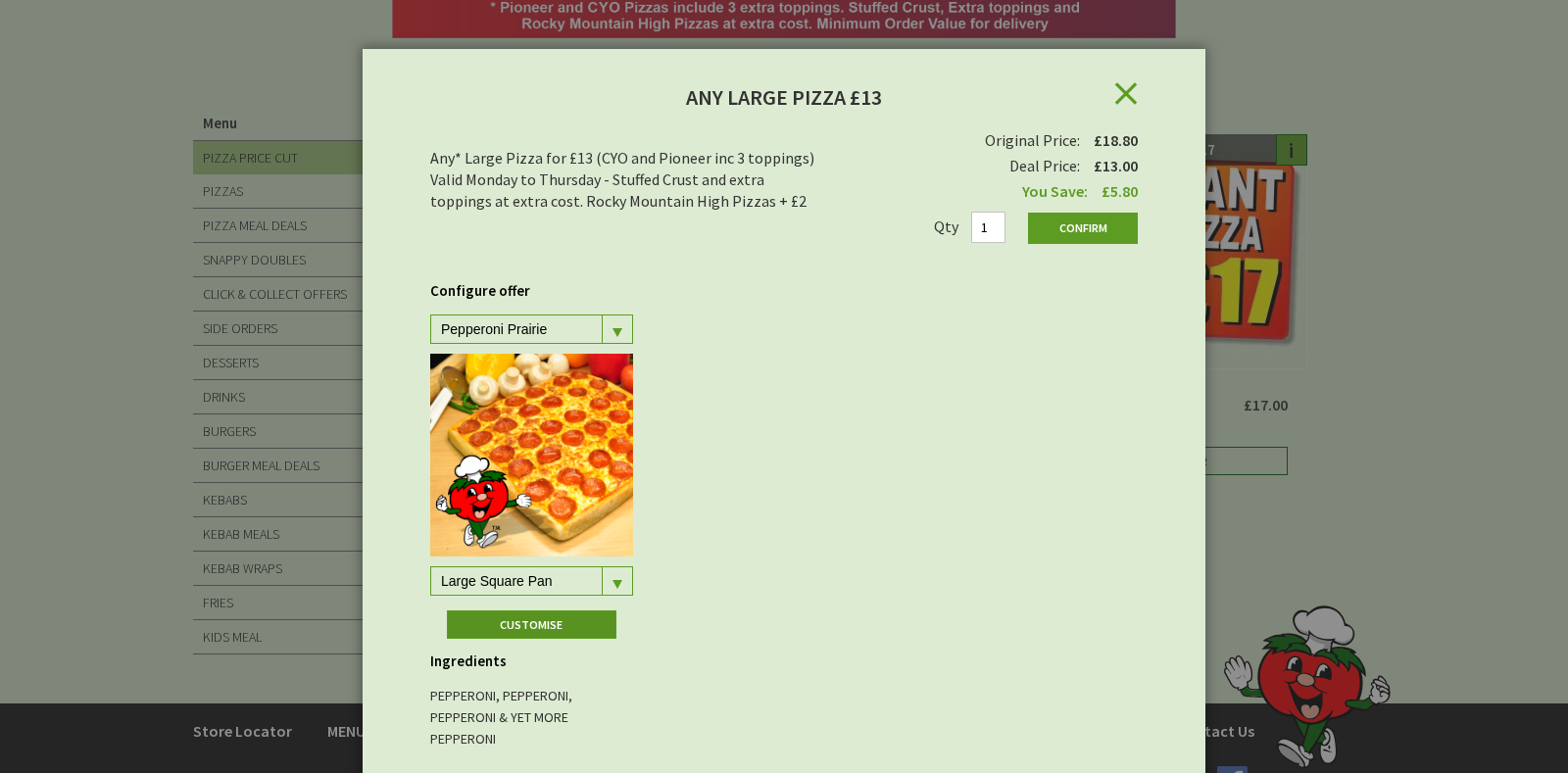 click on "Customise" at bounding box center (532, 624) 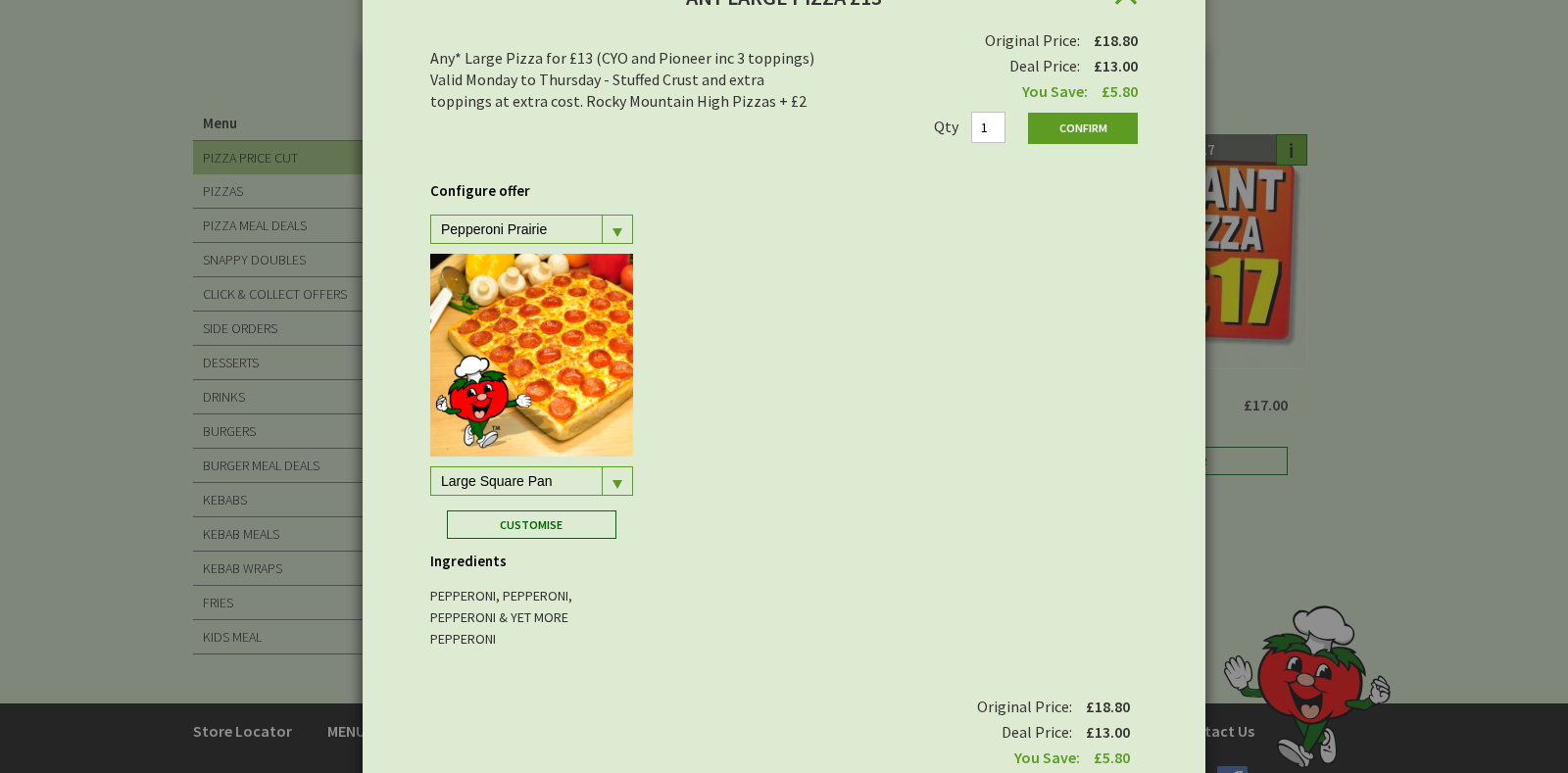 scroll, scrollTop: 152, scrollLeft: 0, axis: vertical 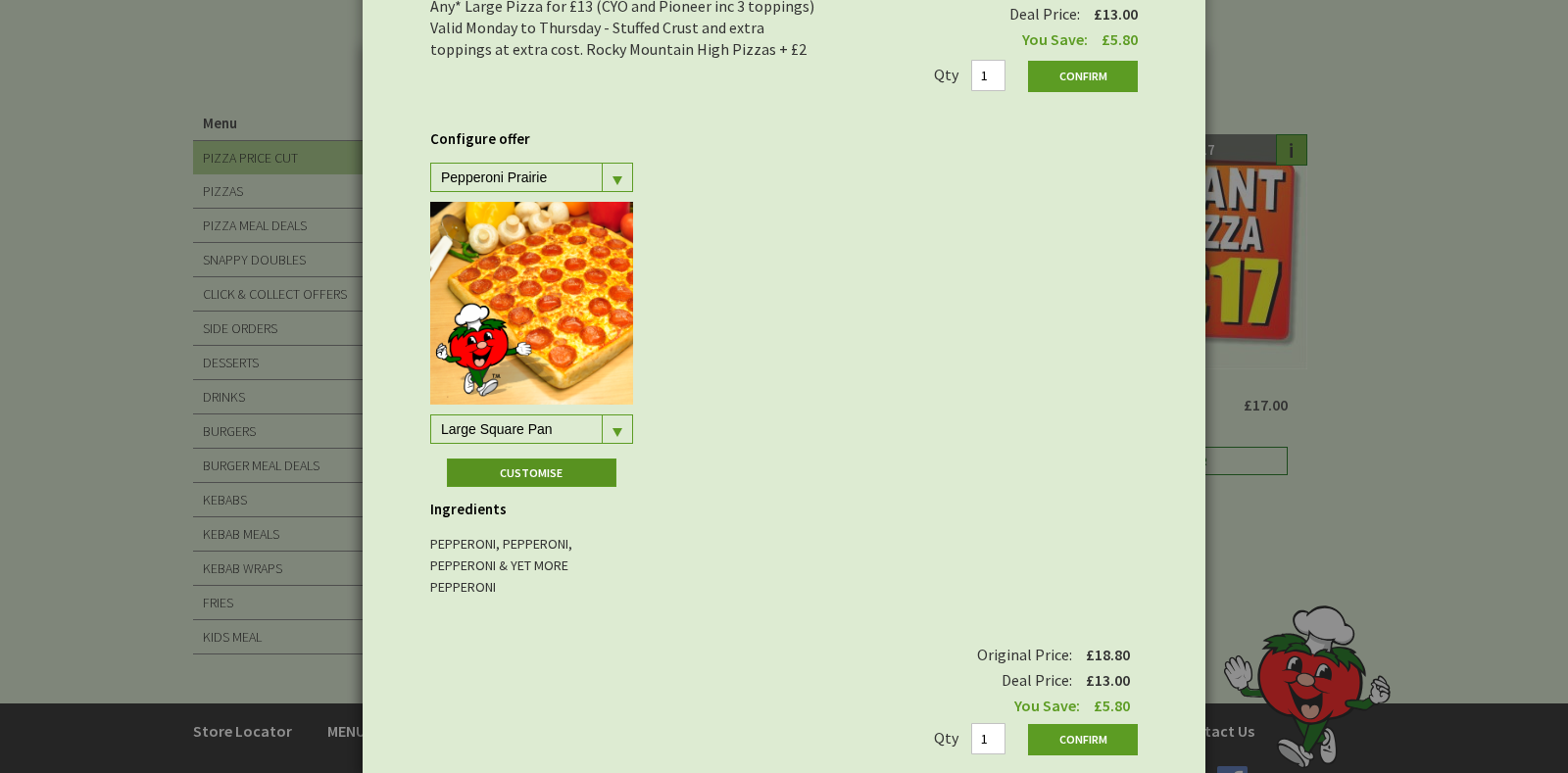 click on "Customise" at bounding box center (532, 472) 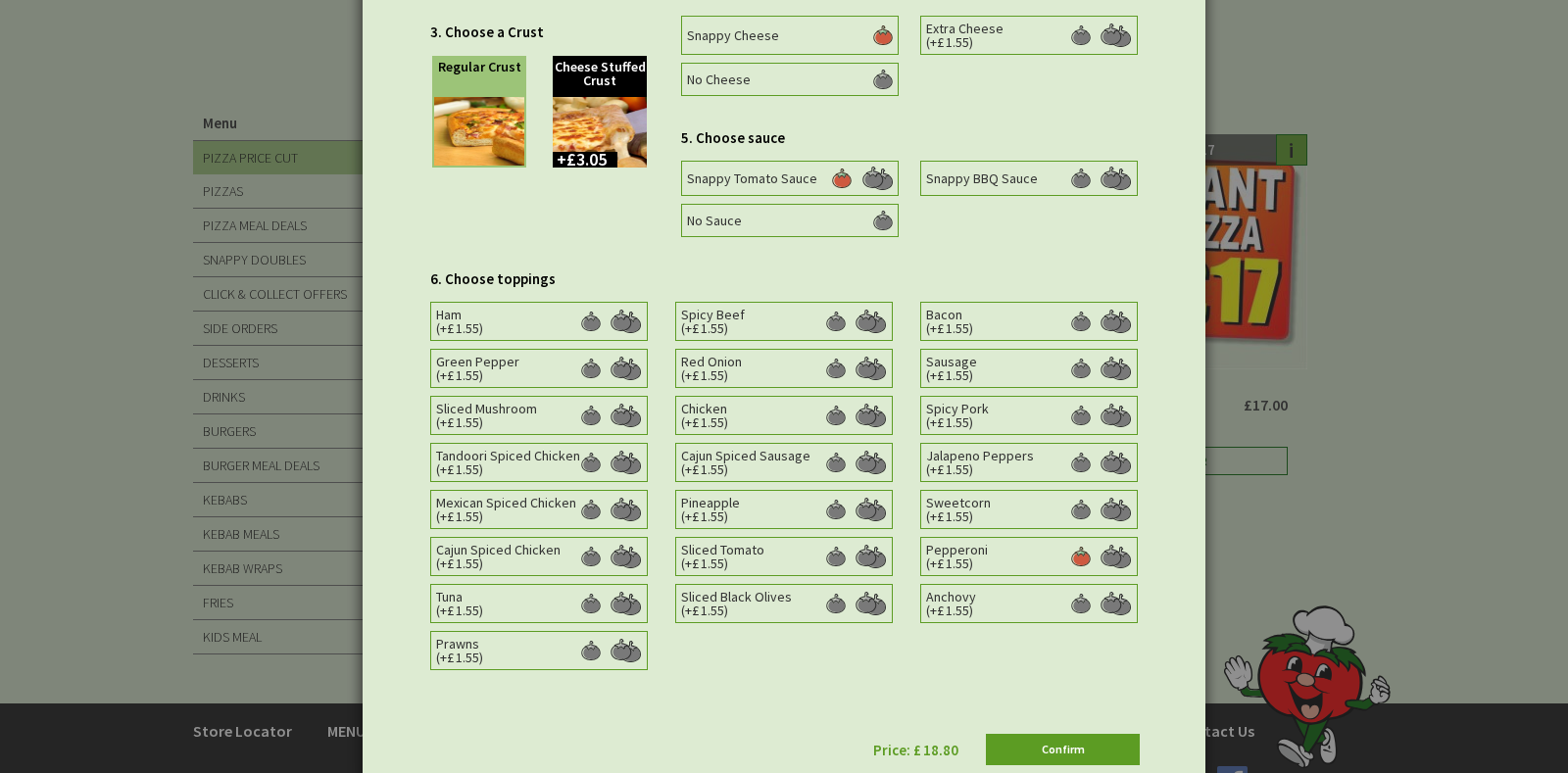 scroll, scrollTop: 503, scrollLeft: 0, axis: vertical 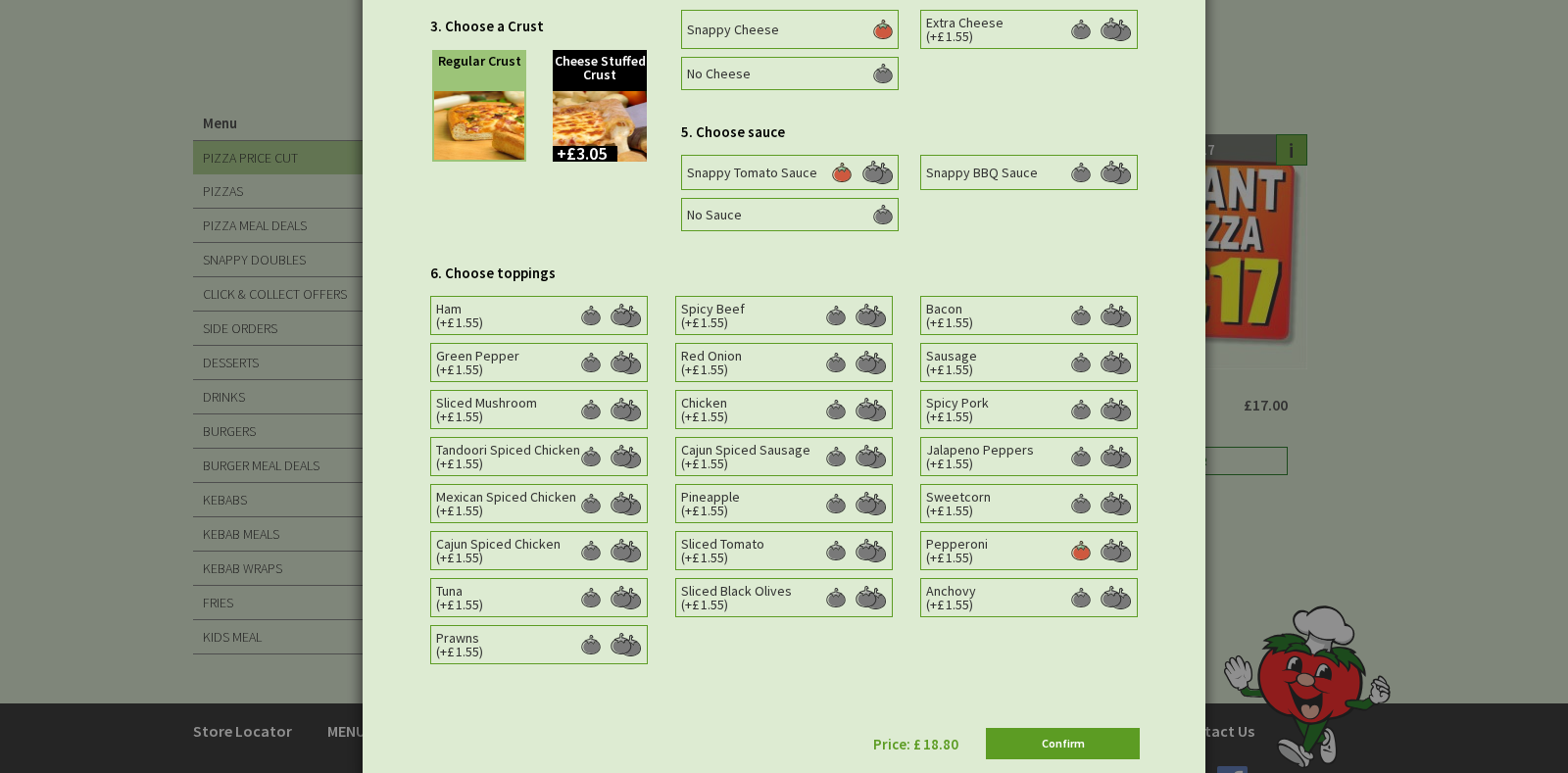 click at bounding box center [591, 315] 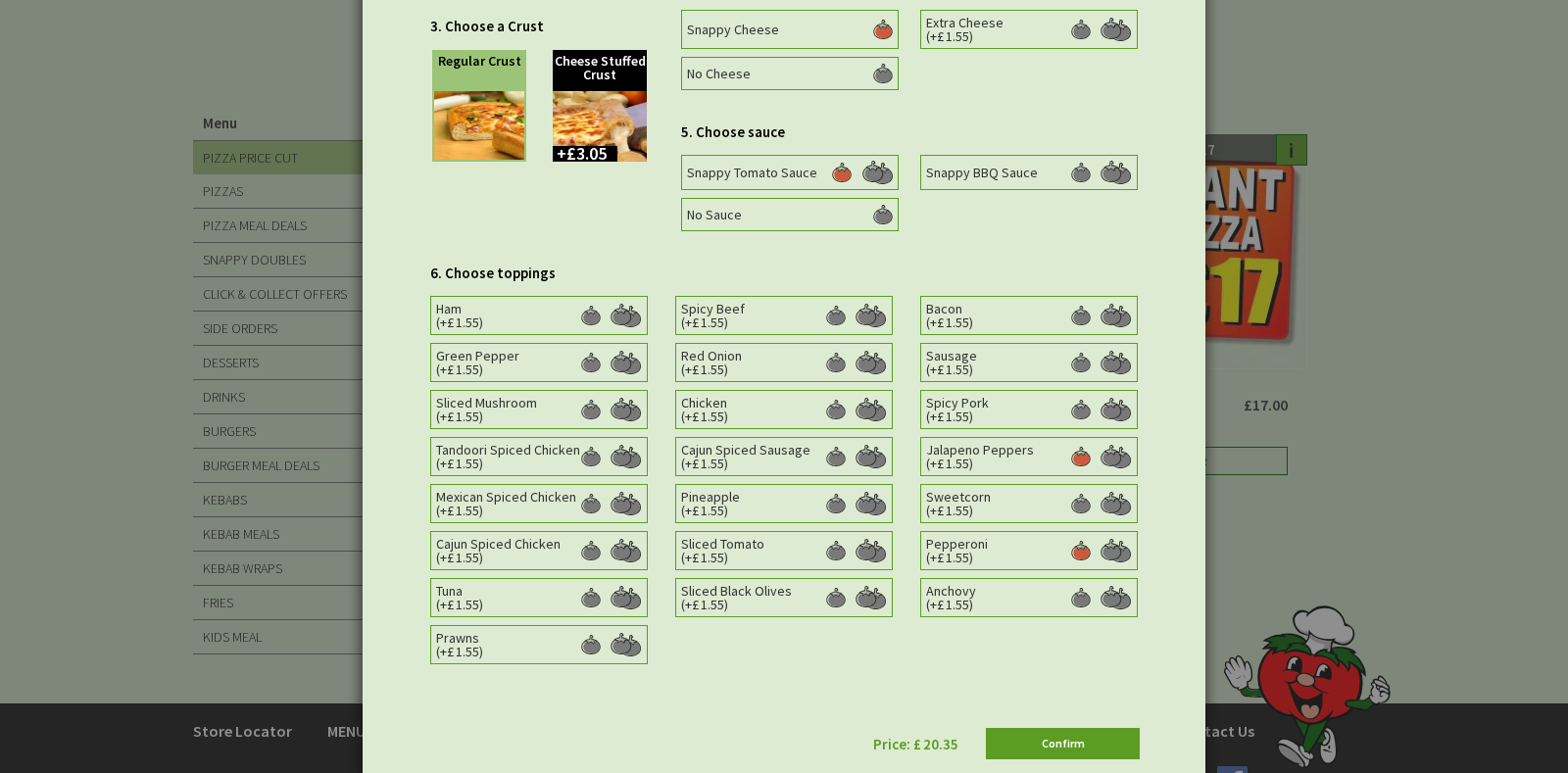 click at bounding box center [626, 315] 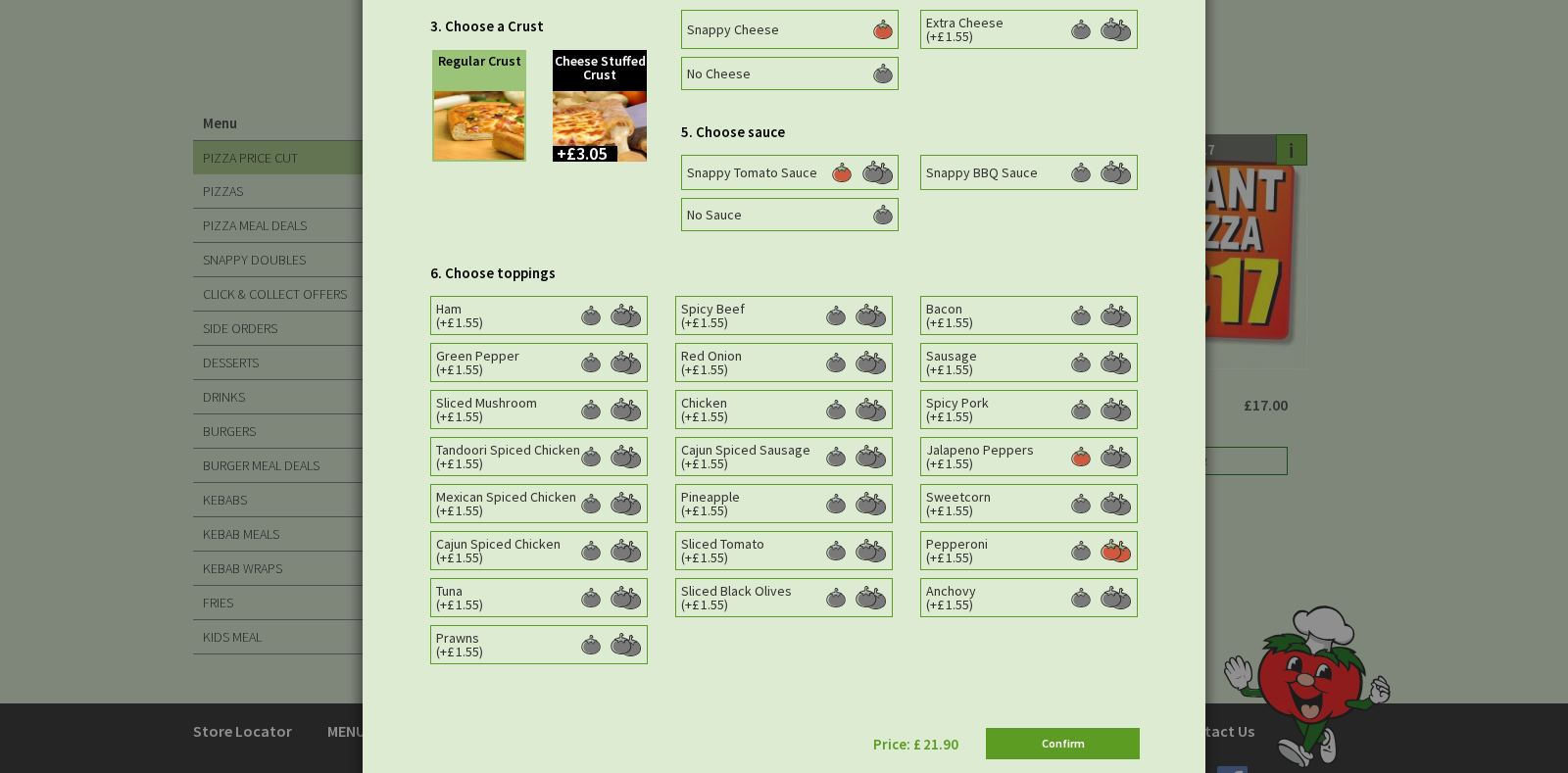 click at bounding box center [591, 315] 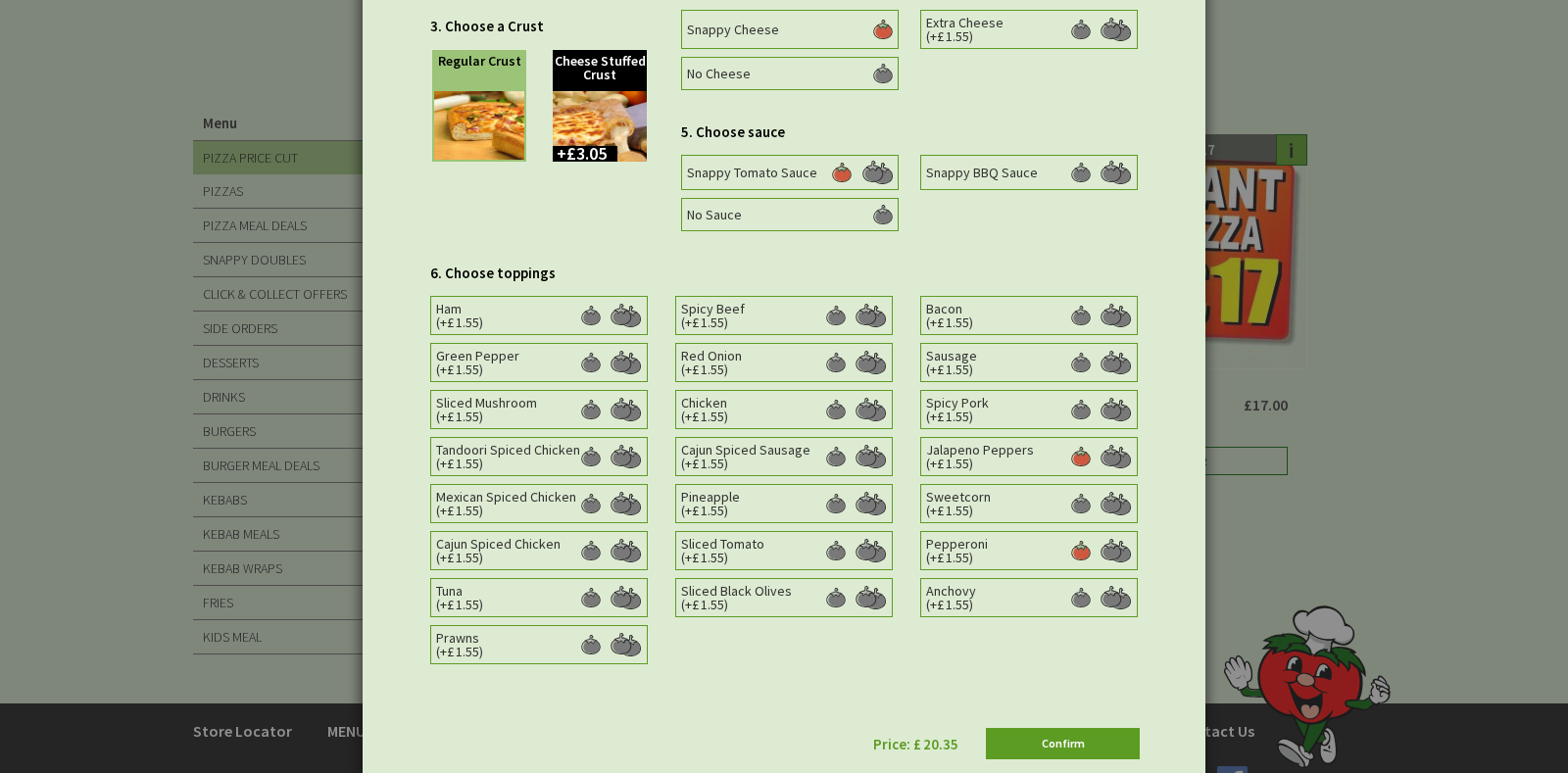 click at bounding box center (842, 172) 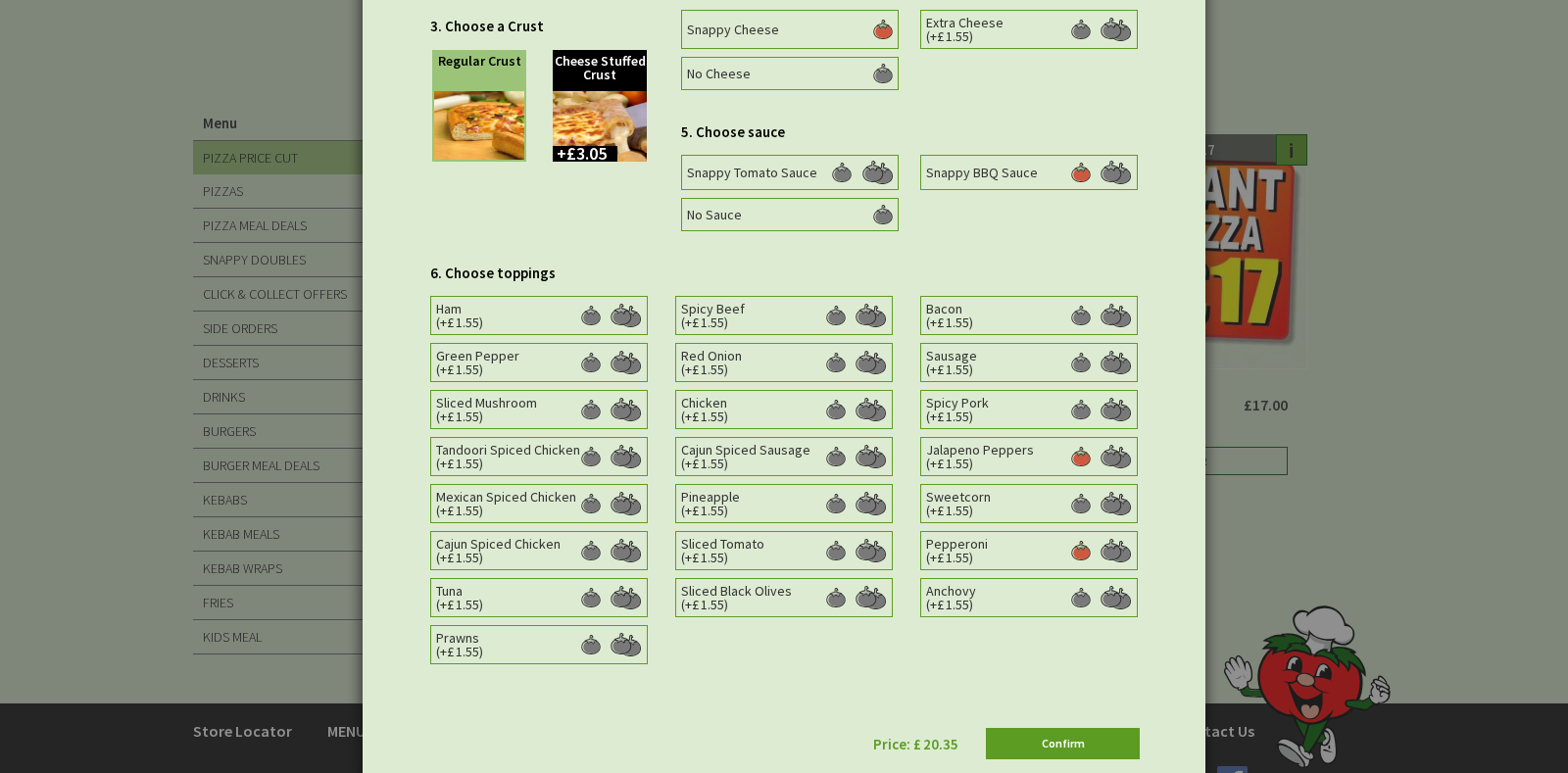 click at bounding box center [883, 29] 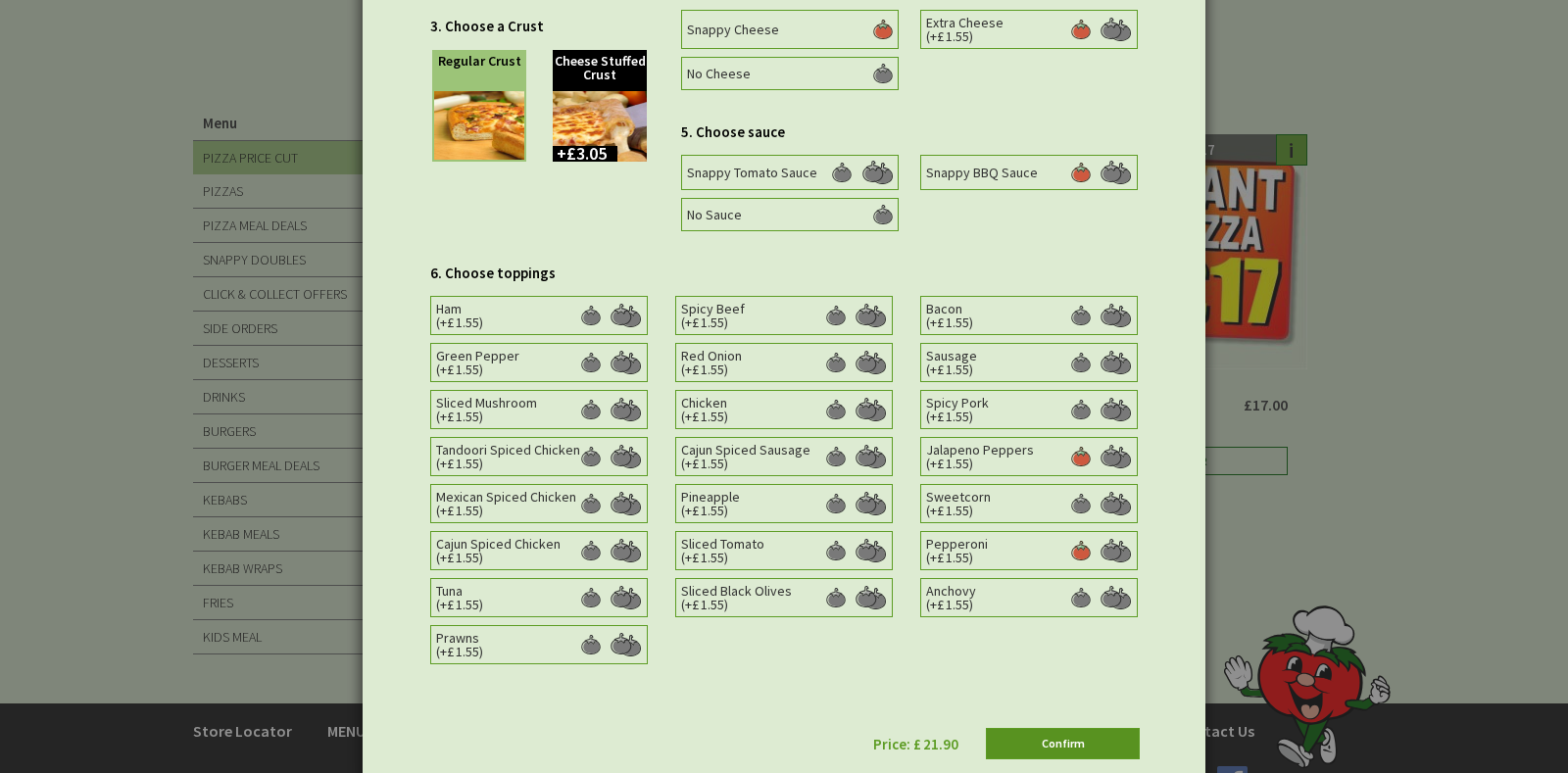 click on "Confirm" at bounding box center [1062, 744] 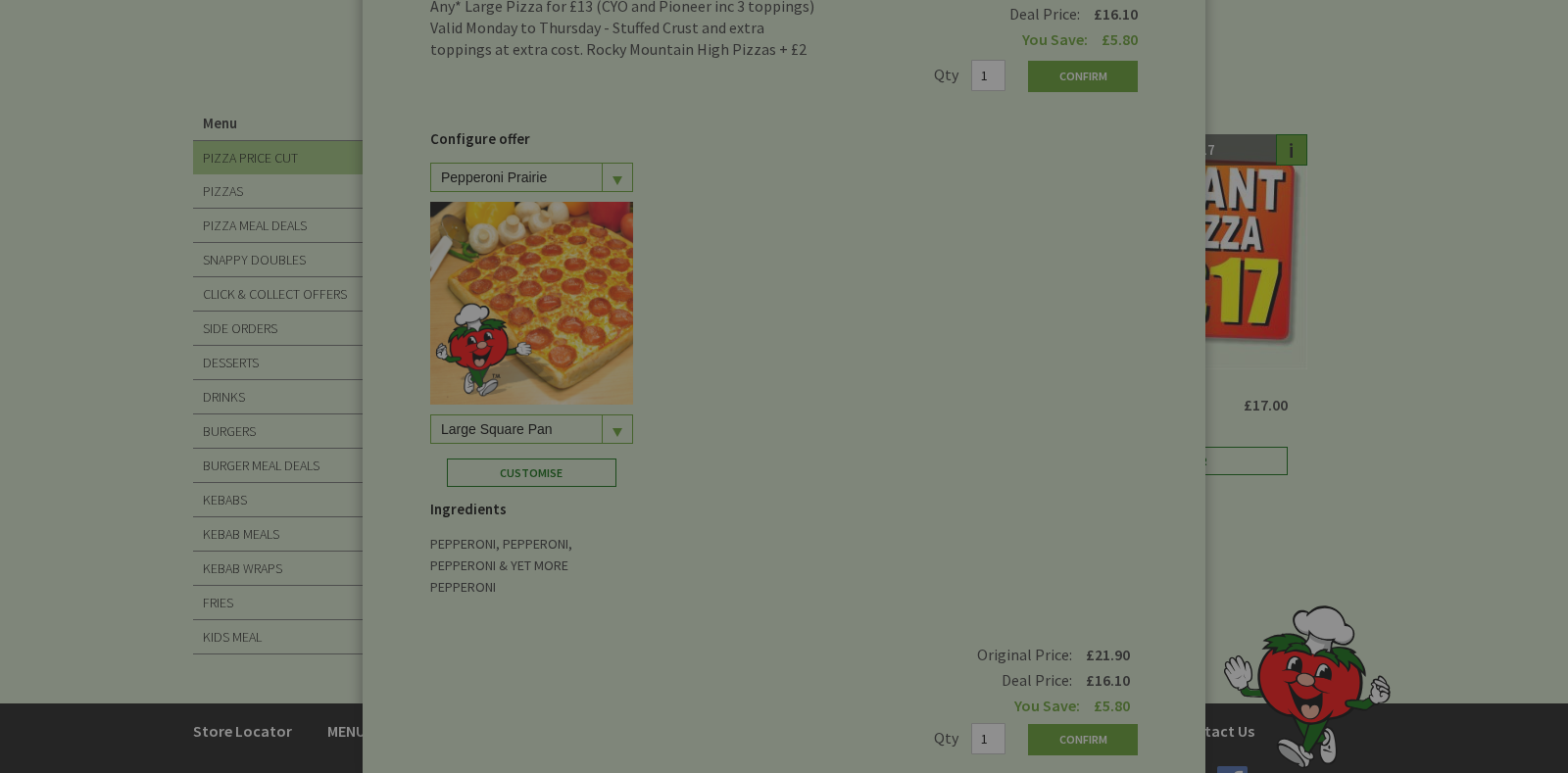 drag, startPoint x: 1555, startPoint y: 363, endPoint x: 1544, endPoint y: 198, distance: 165.3663 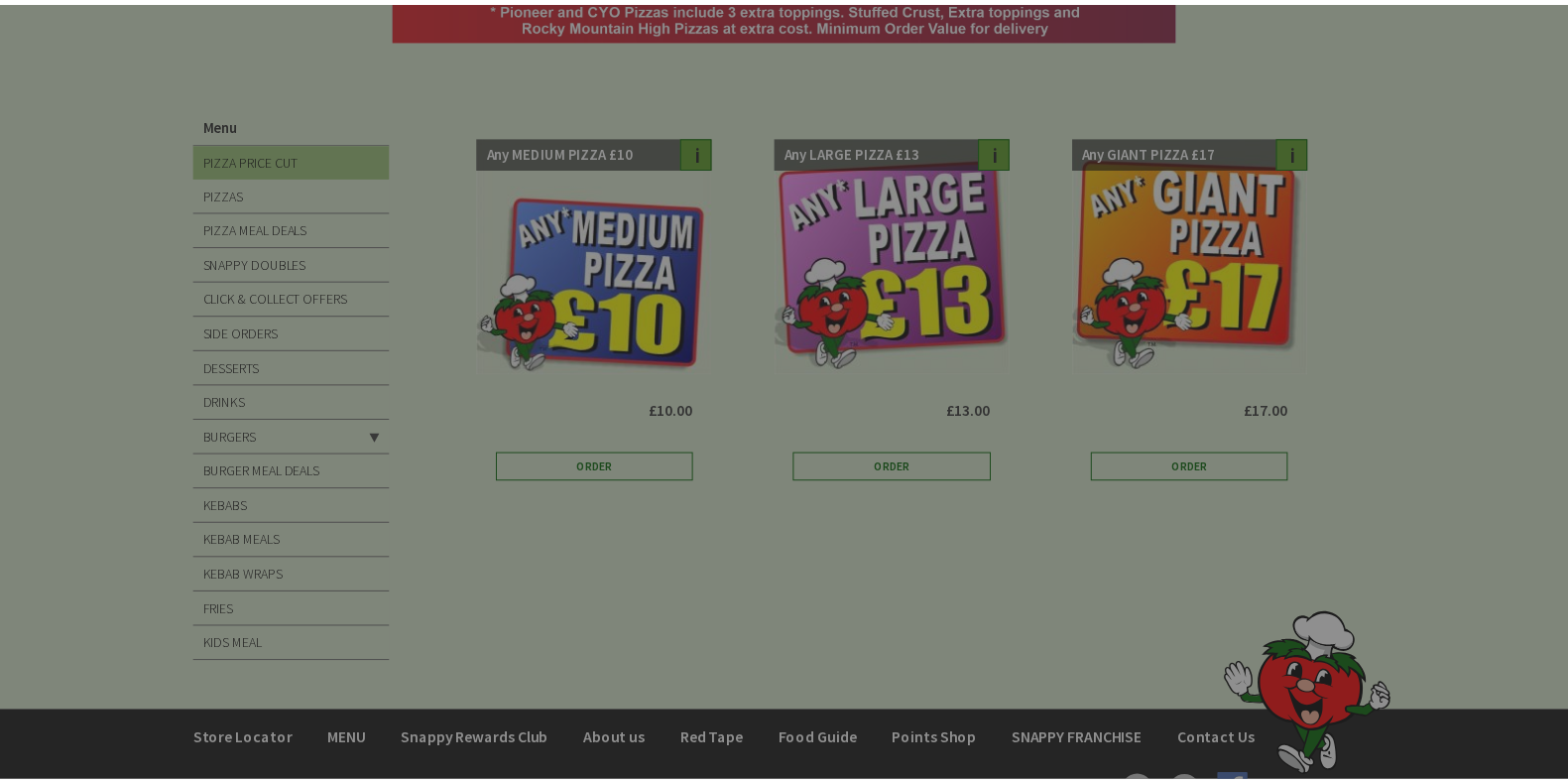 scroll, scrollTop: 0, scrollLeft: 0, axis: both 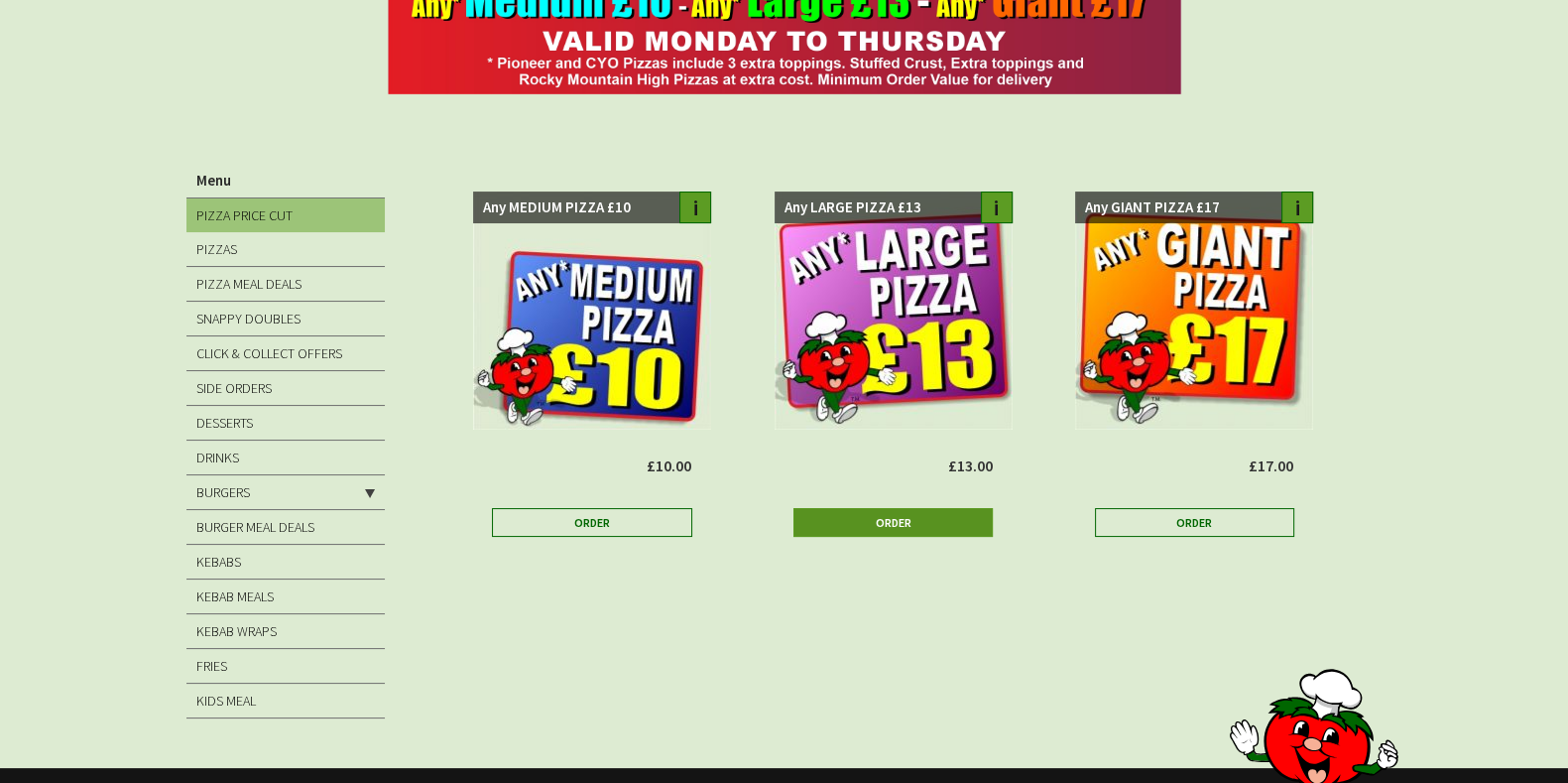 click on "Order" at bounding box center [893, 522] 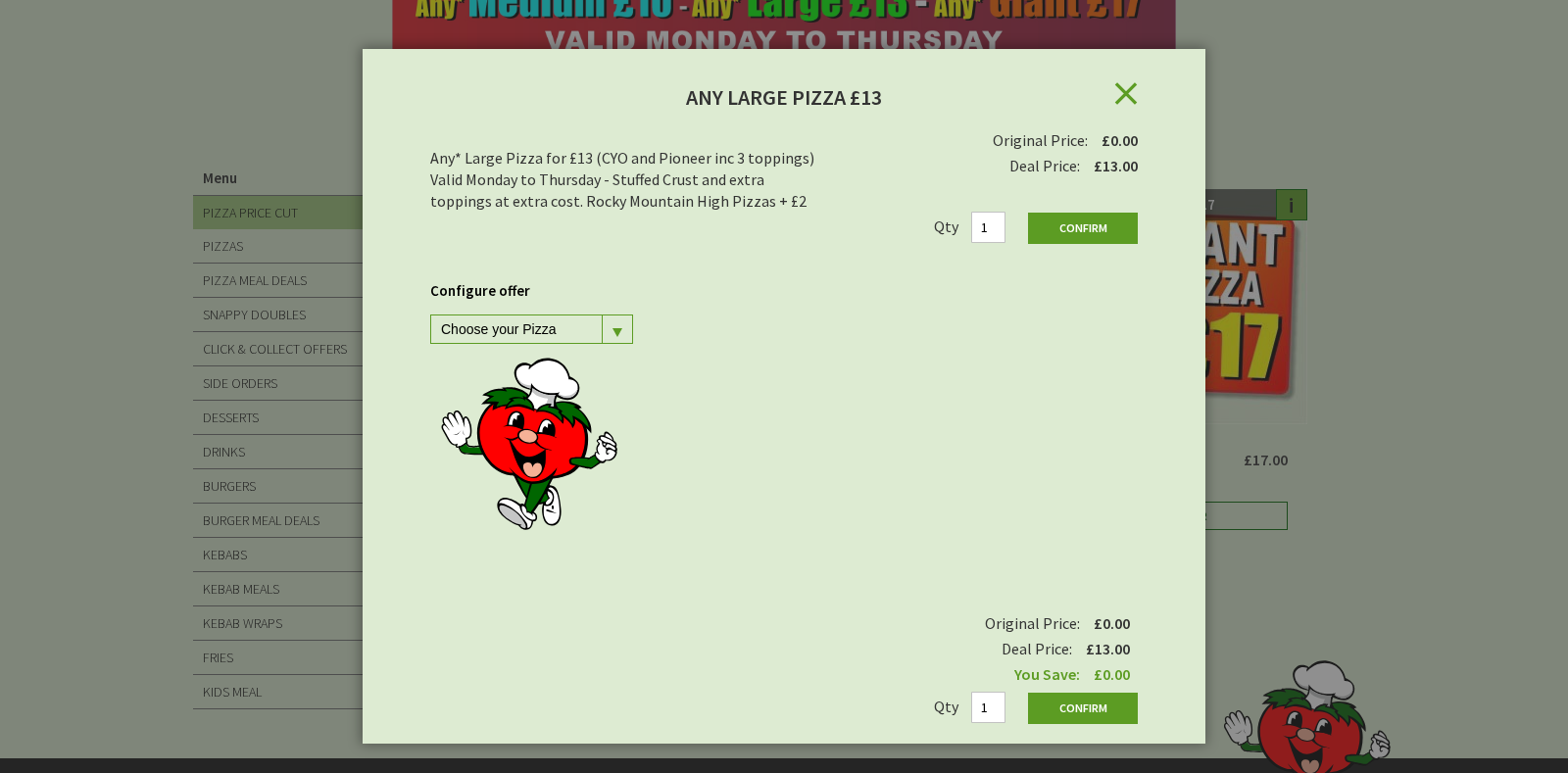 click at bounding box center [616, 329] 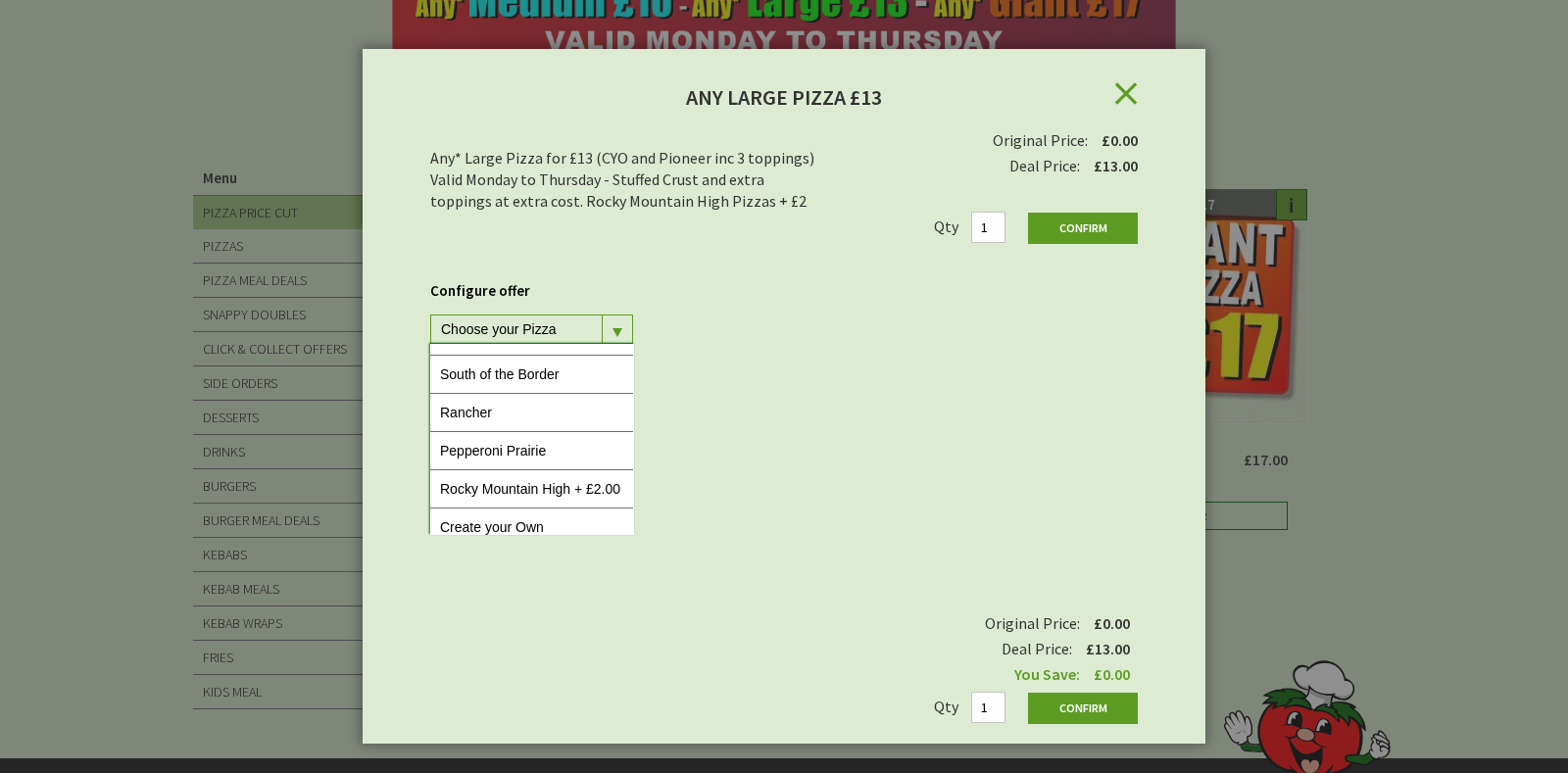 scroll, scrollTop: 550, scrollLeft: 0, axis: vertical 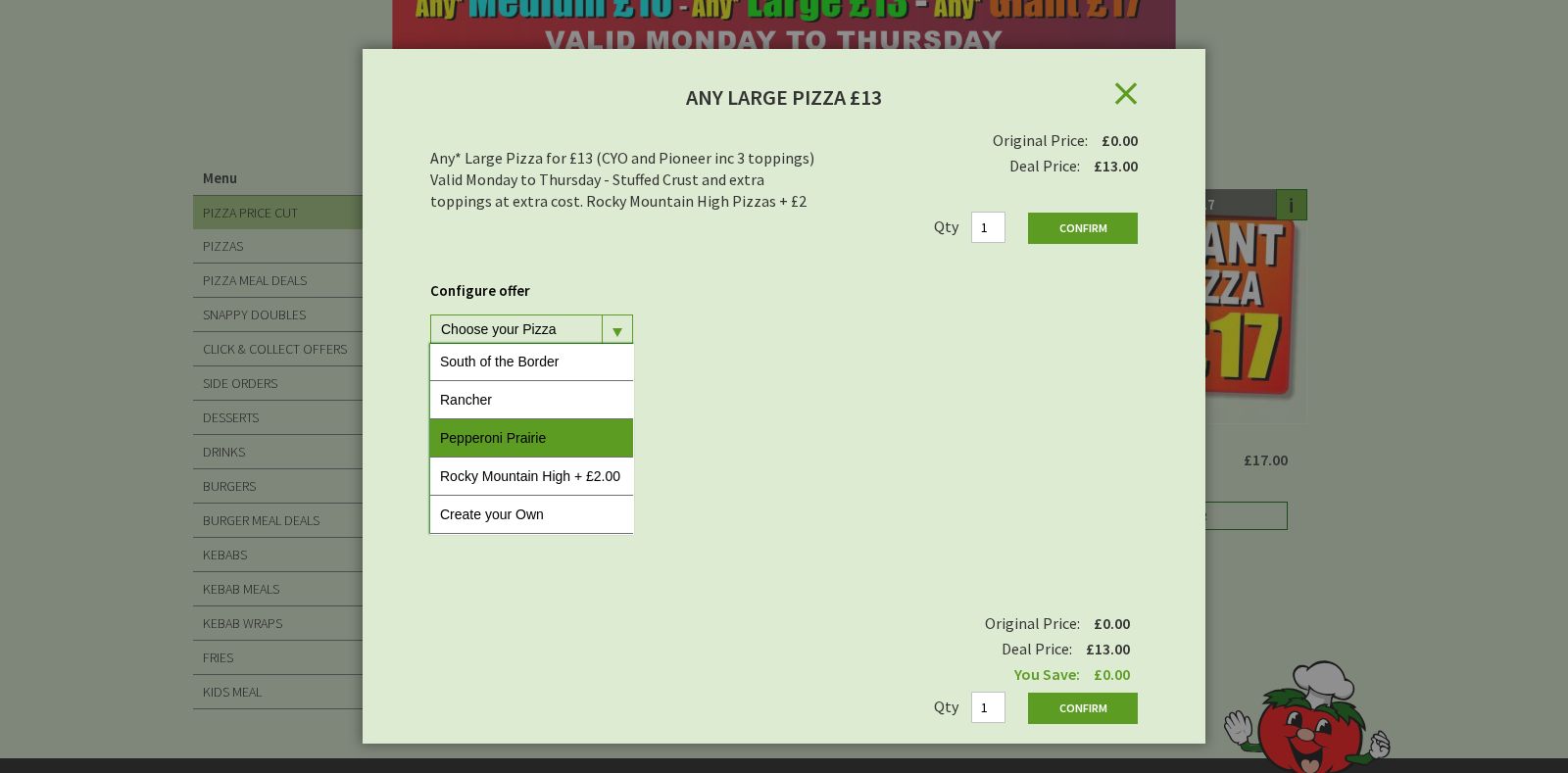 click on "Pepperoni Prairie" at bounding box center [531, 438] 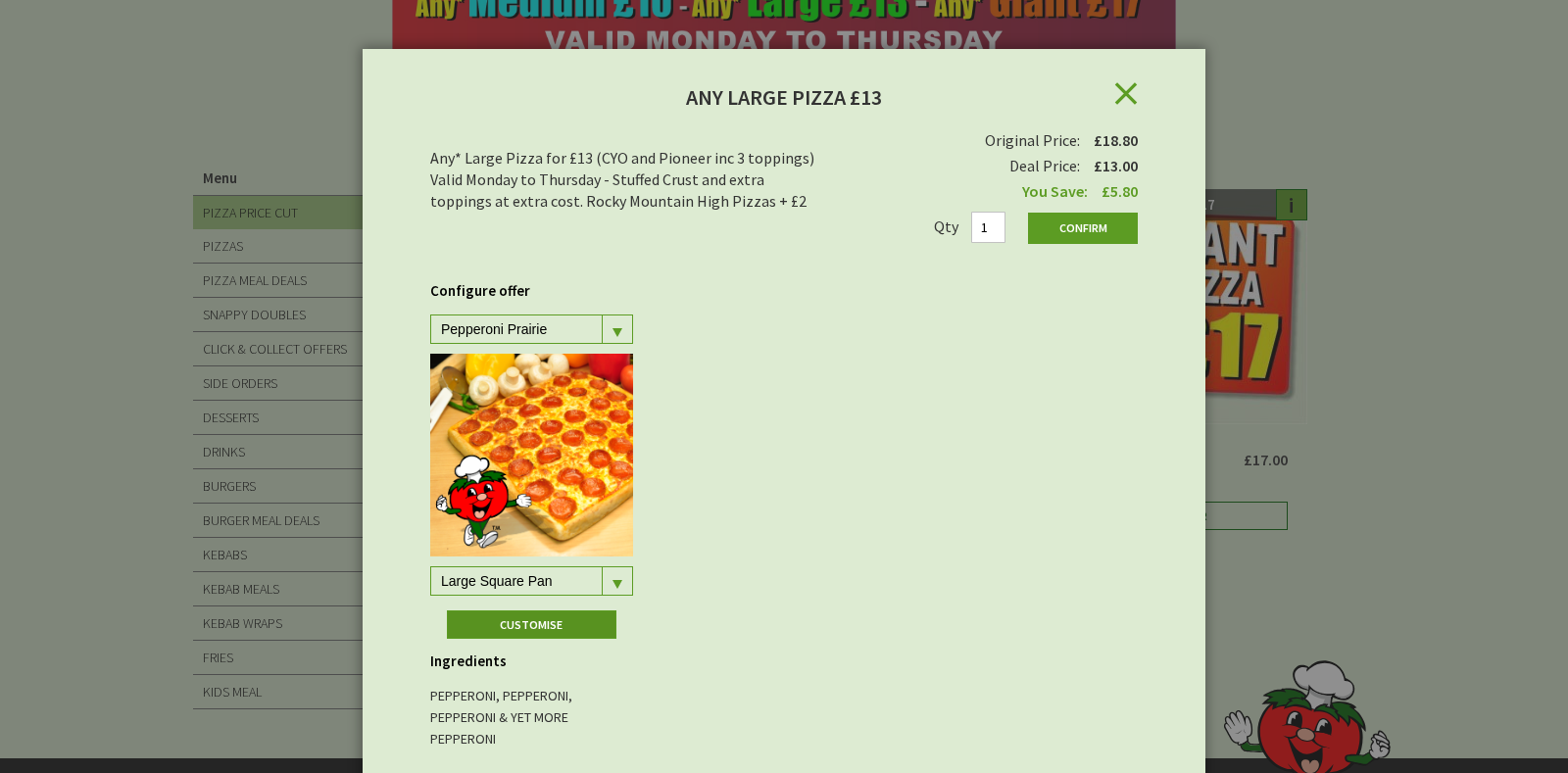 click on "Customise" at bounding box center (532, 624) 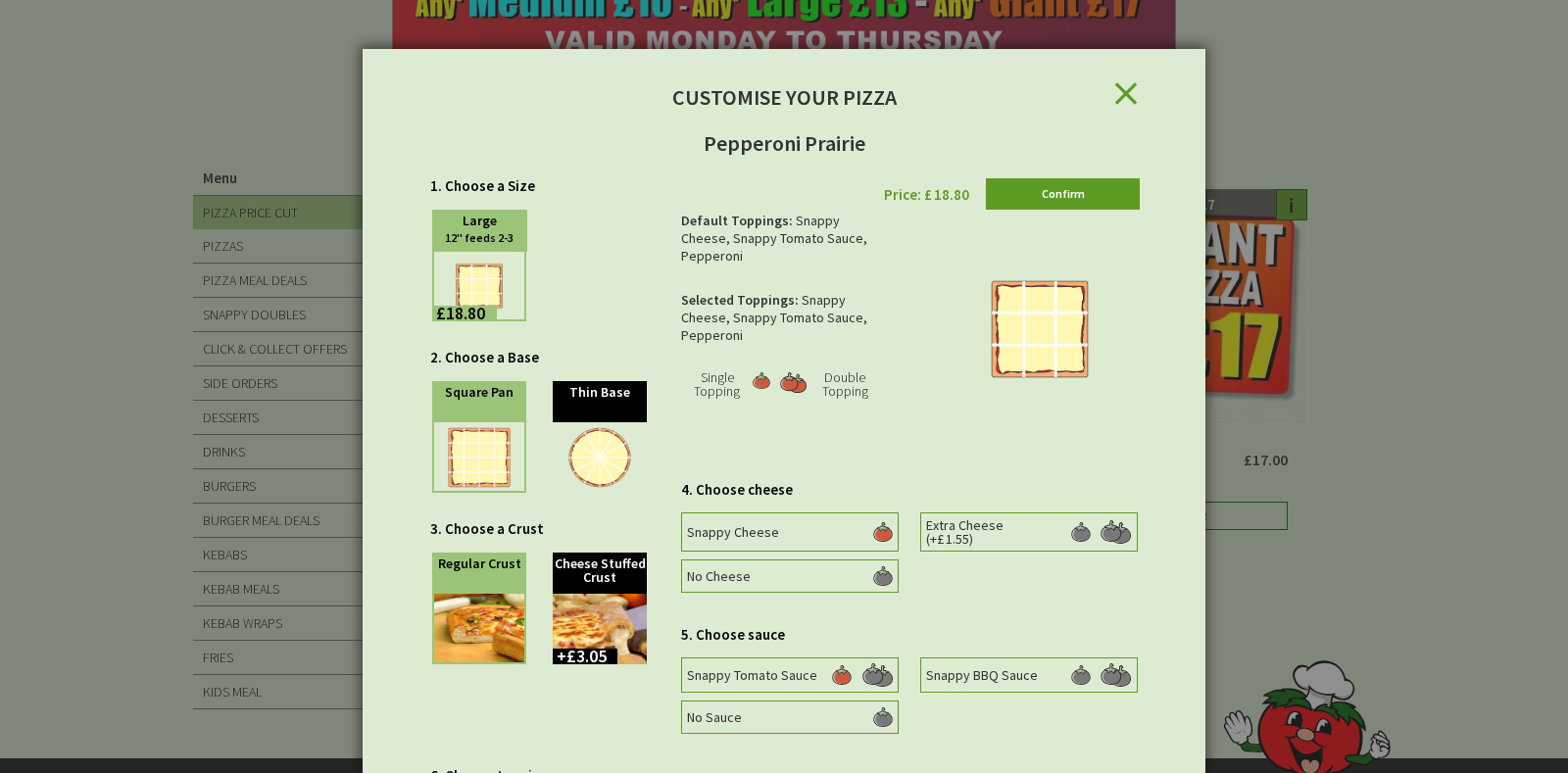 click at bounding box center (479, 629) 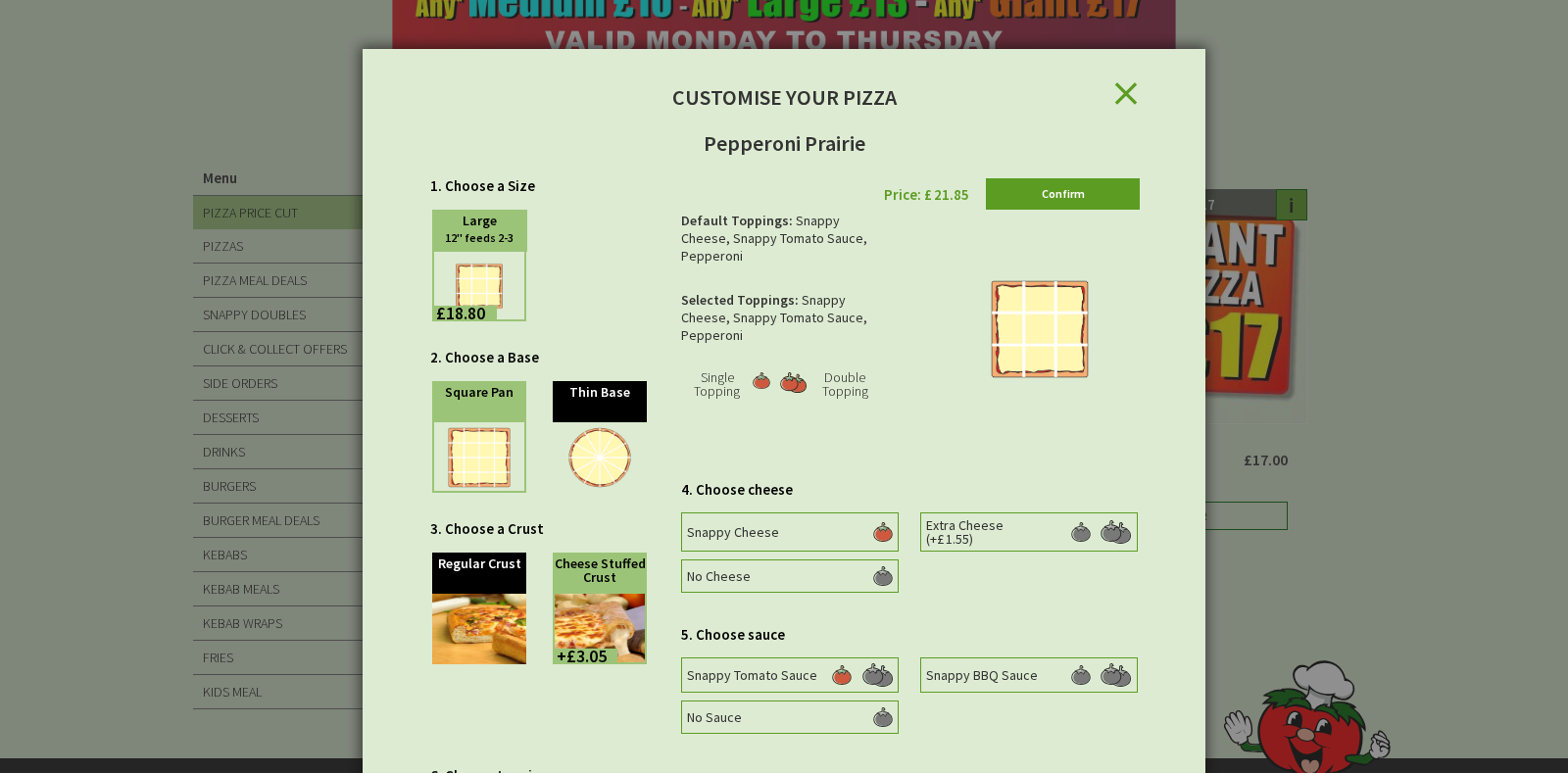 click at bounding box center (842, 675) 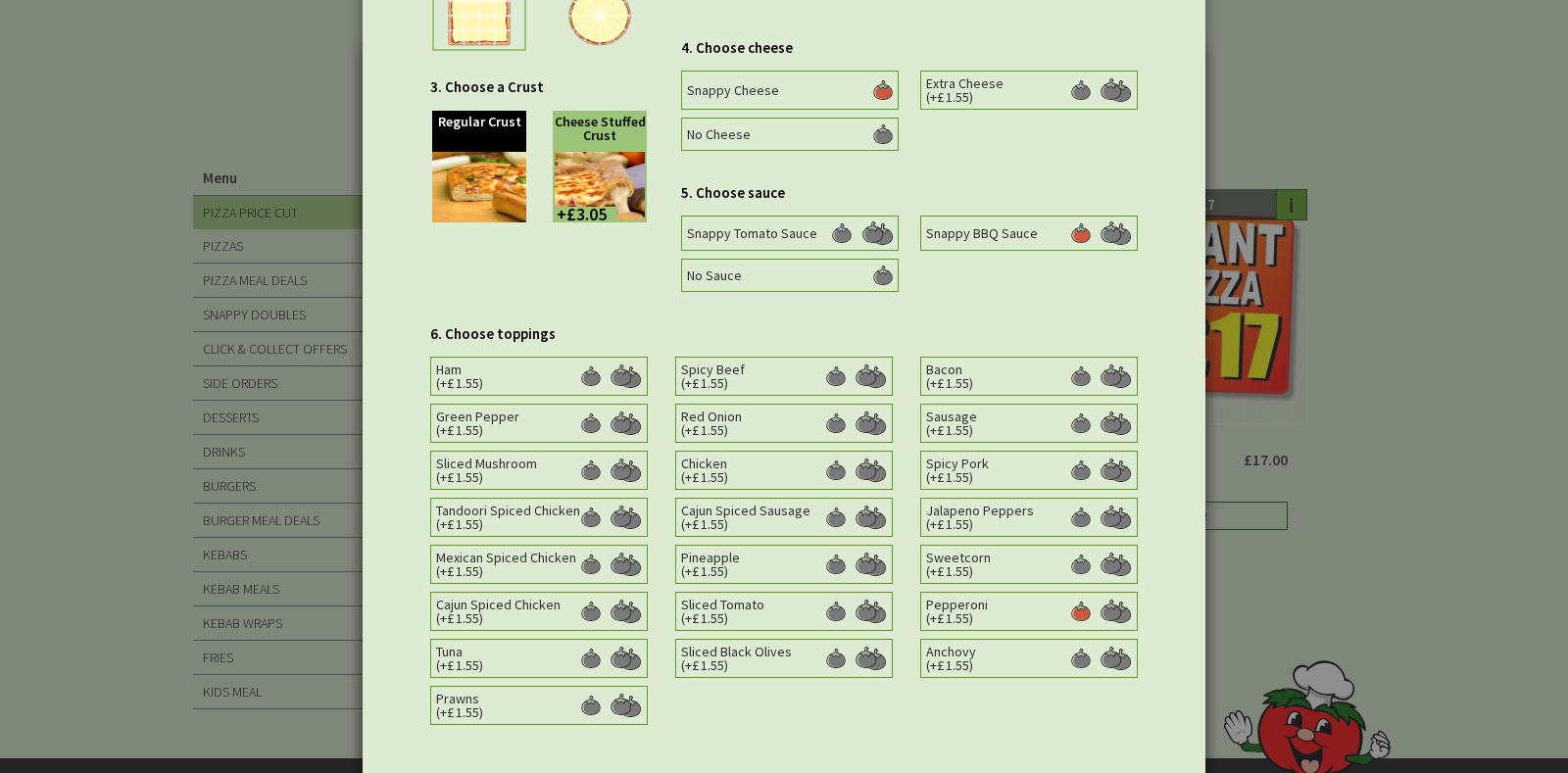 scroll, scrollTop: 458, scrollLeft: 0, axis: vertical 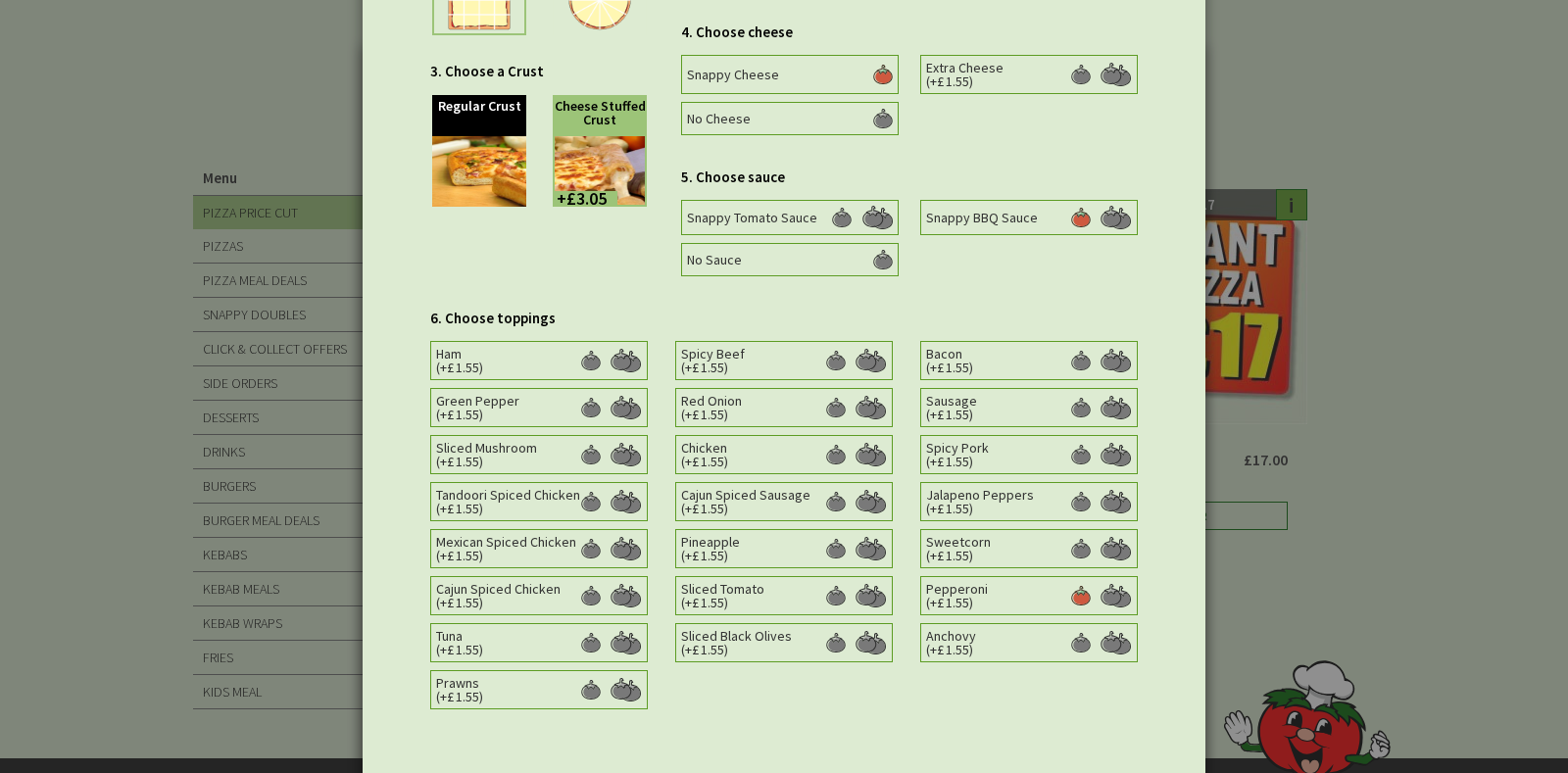 click at bounding box center [591, 361] 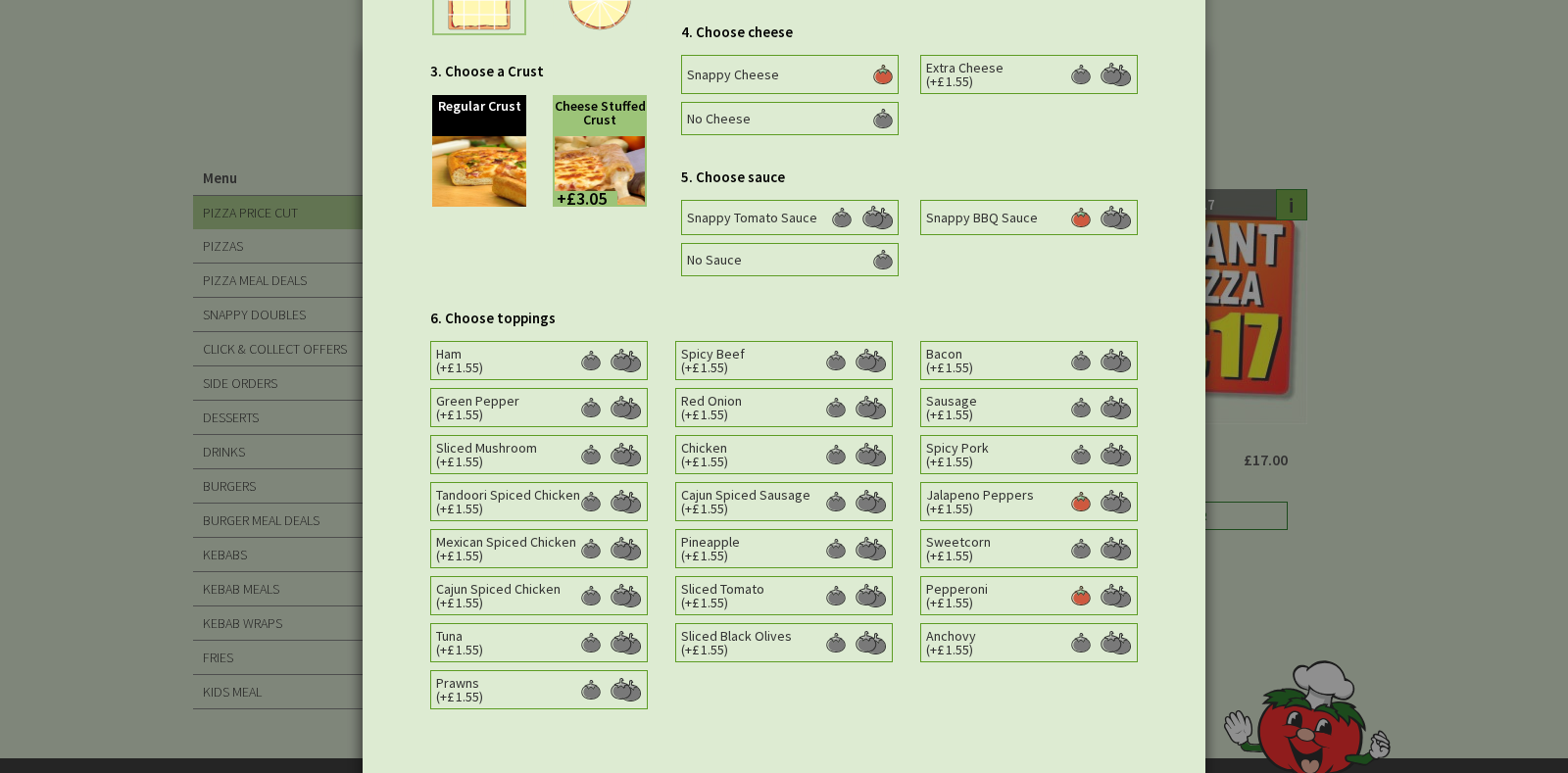 click at bounding box center [591, 361] 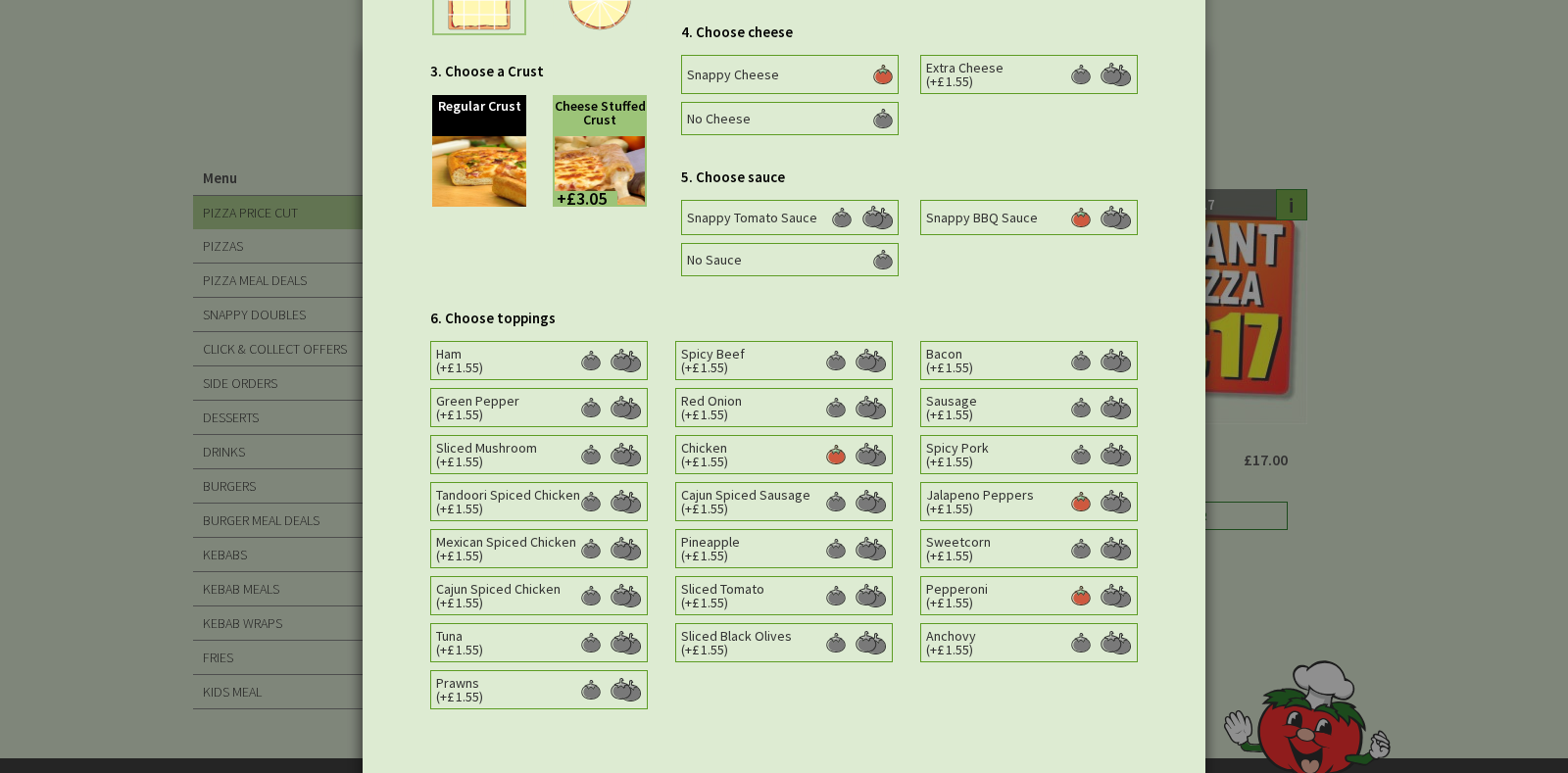 scroll, scrollTop: 513, scrollLeft: 0, axis: vertical 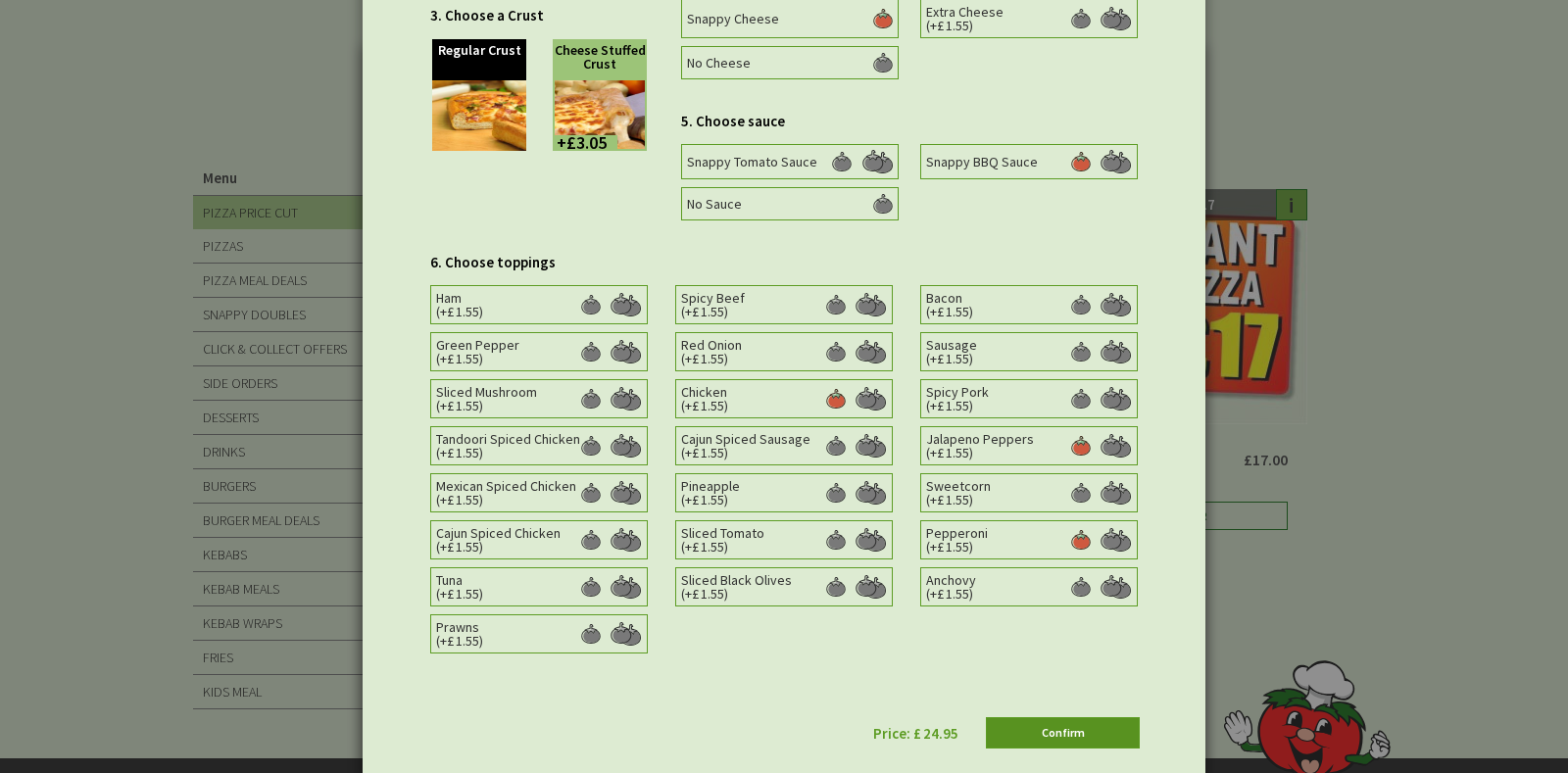 click on "Confirm" at bounding box center (1062, 733) 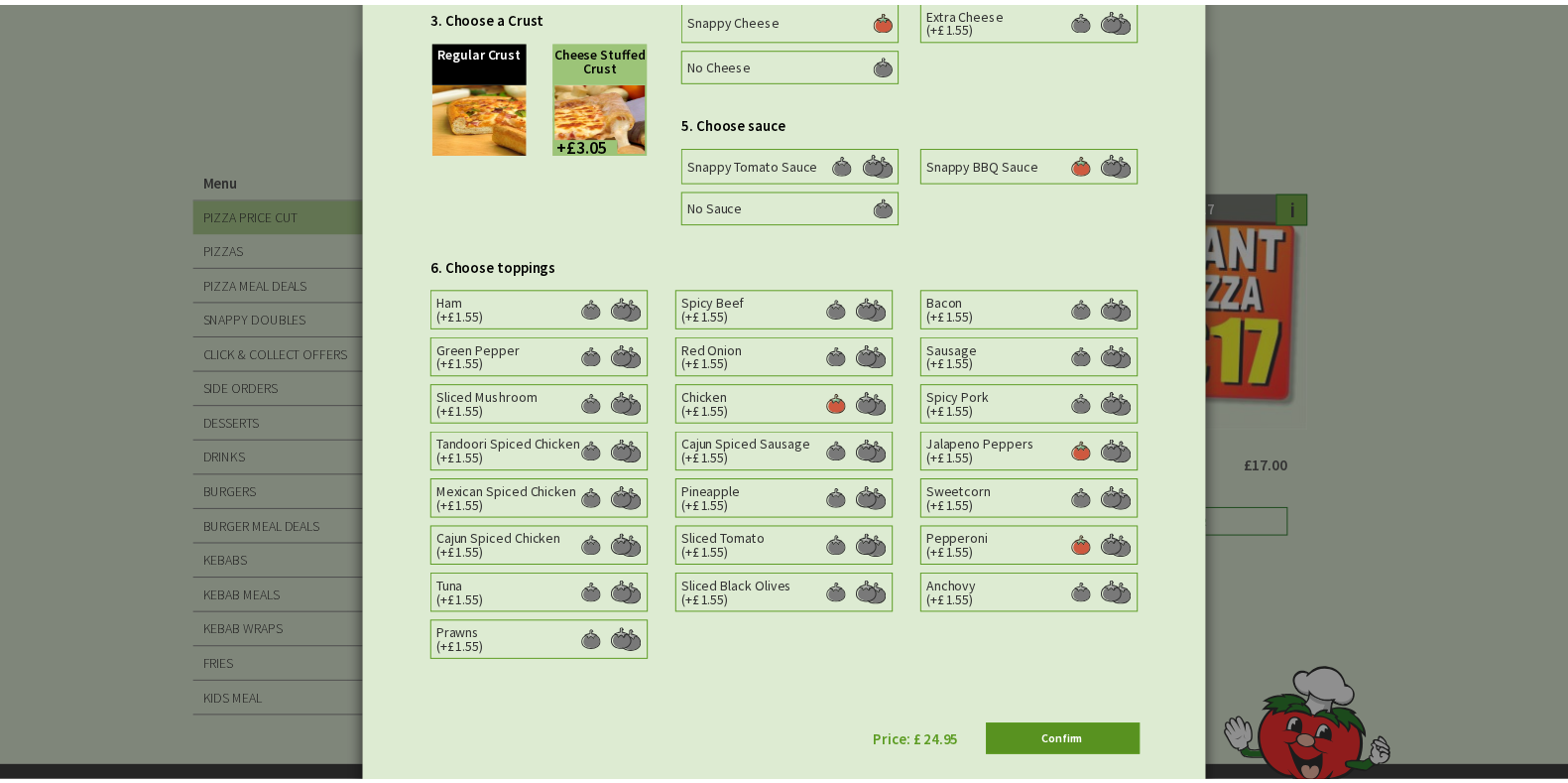 scroll, scrollTop: 0, scrollLeft: 0, axis: both 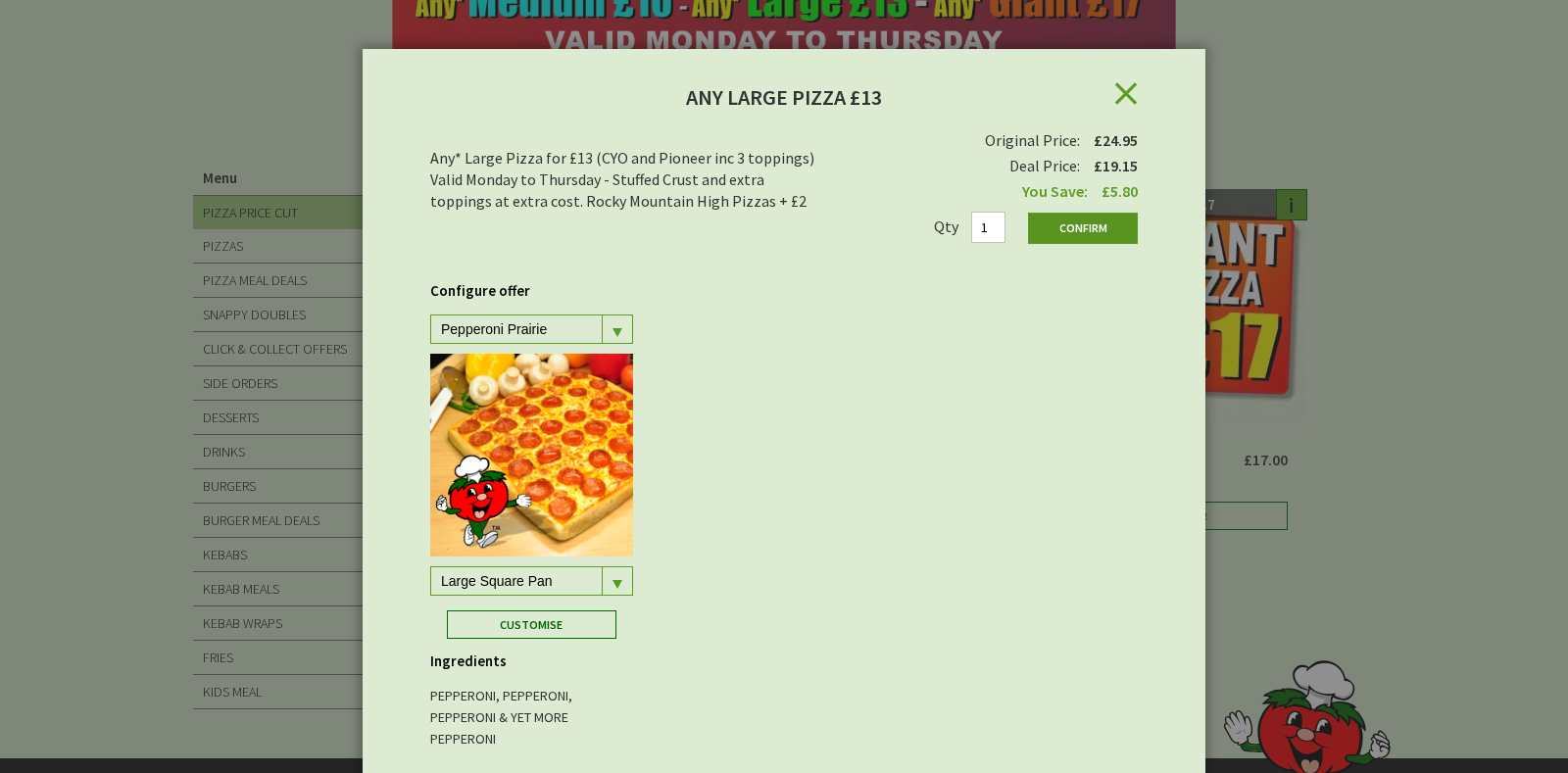 click on "Confirm" at bounding box center [1083, 228] 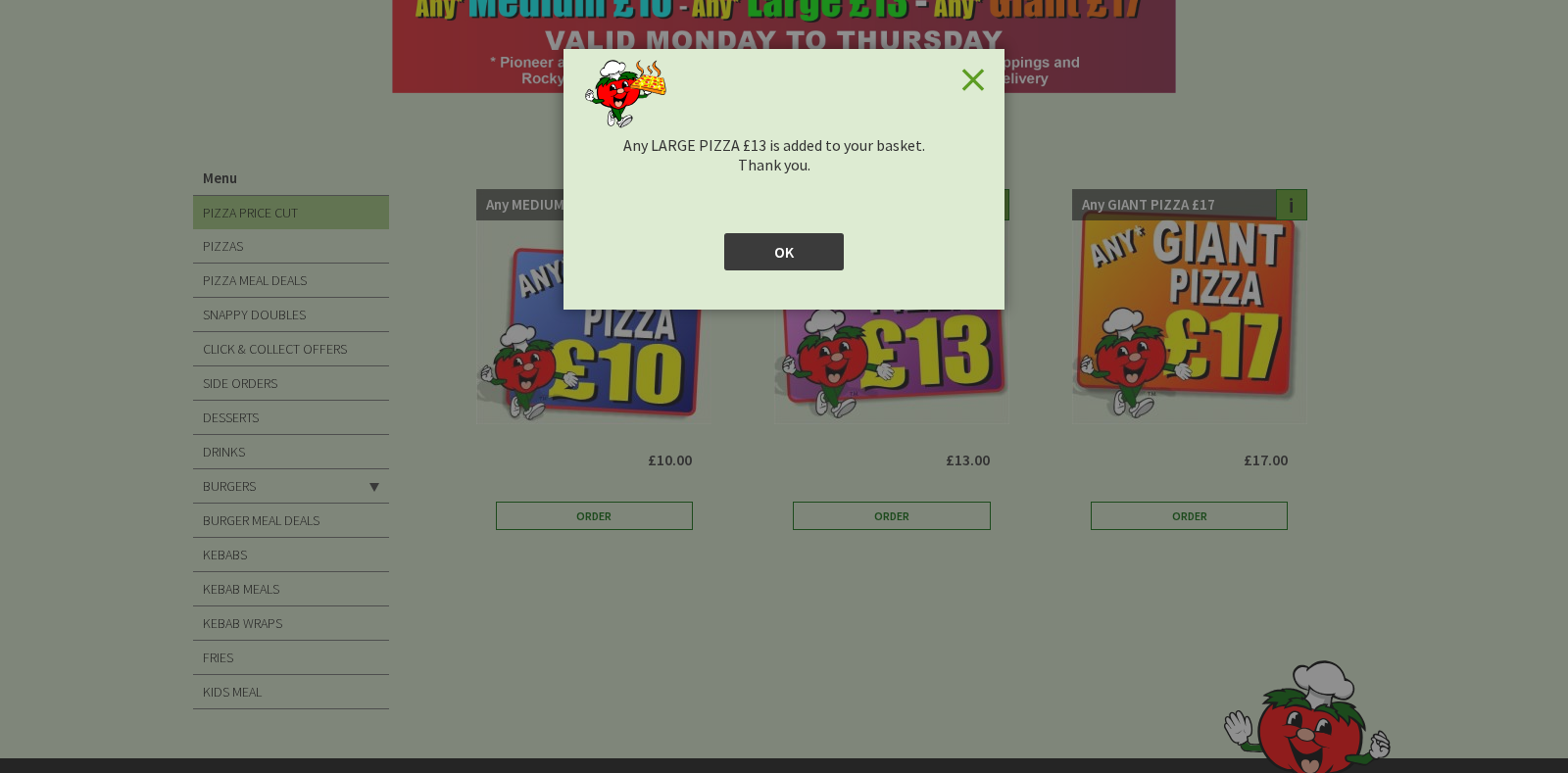click on "OK" at bounding box center (784, 252) 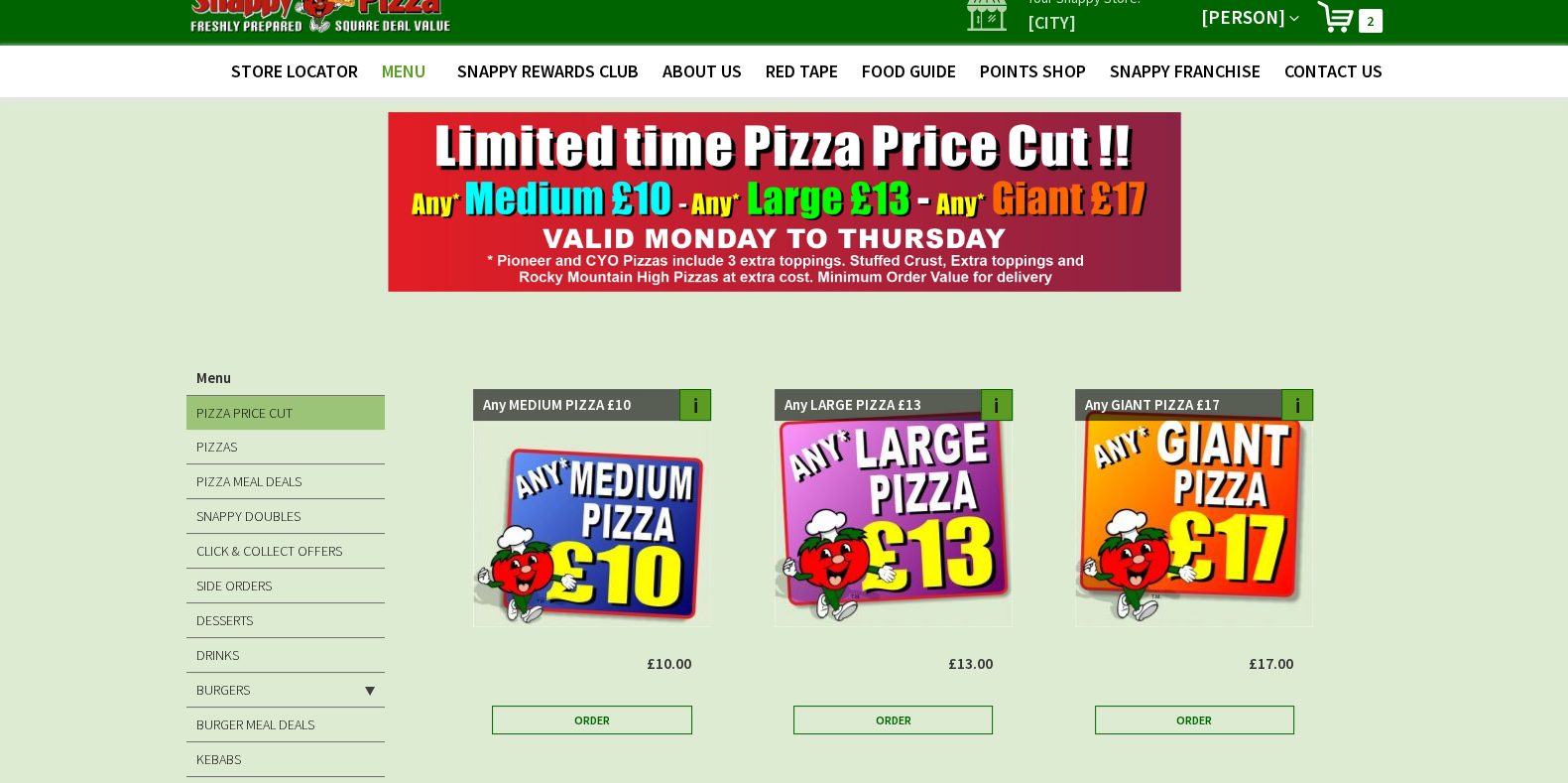 scroll, scrollTop: 0, scrollLeft: 0, axis: both 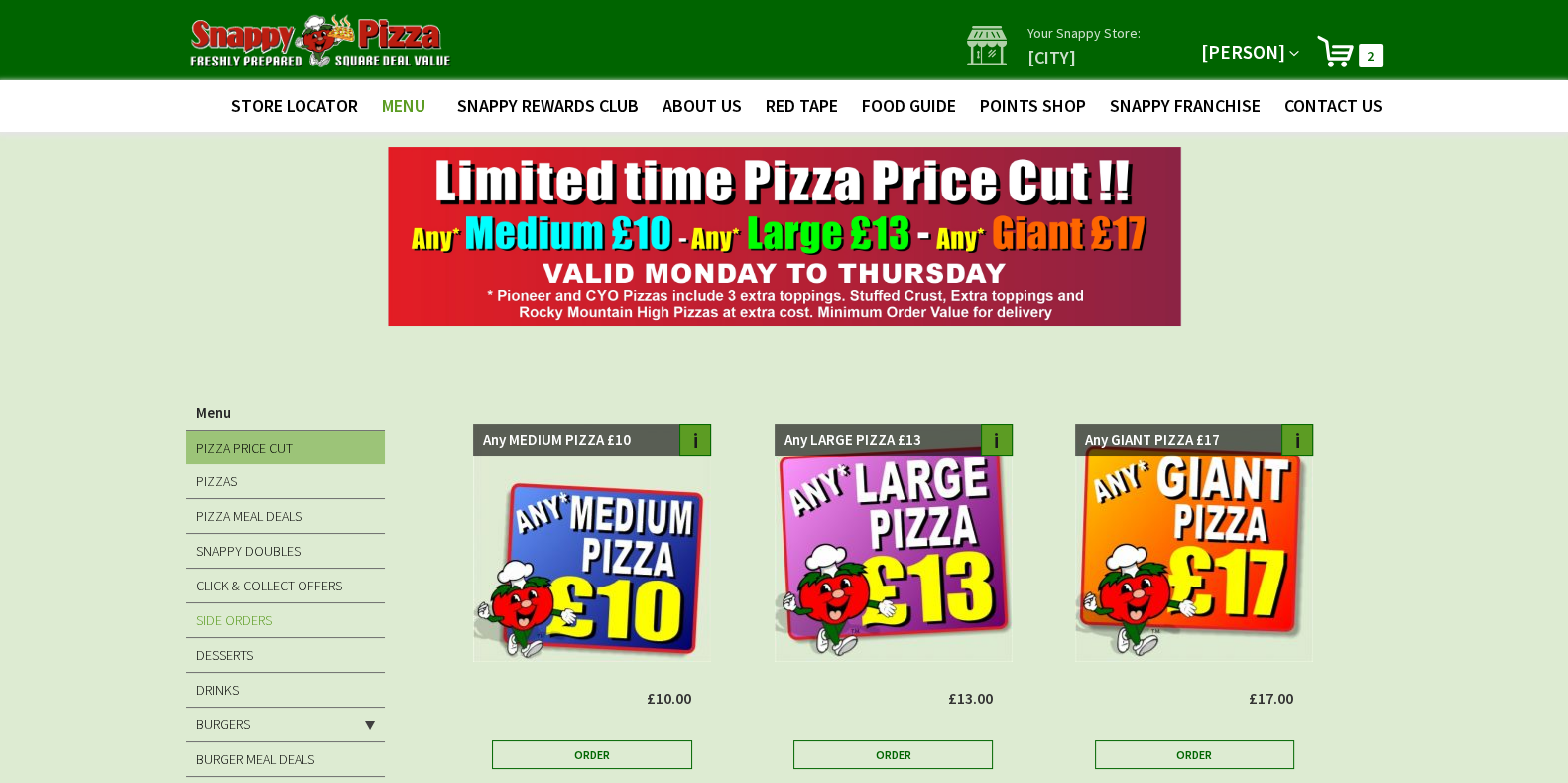 click on "SIDE ORDERS" at bounding box center [234, 620] 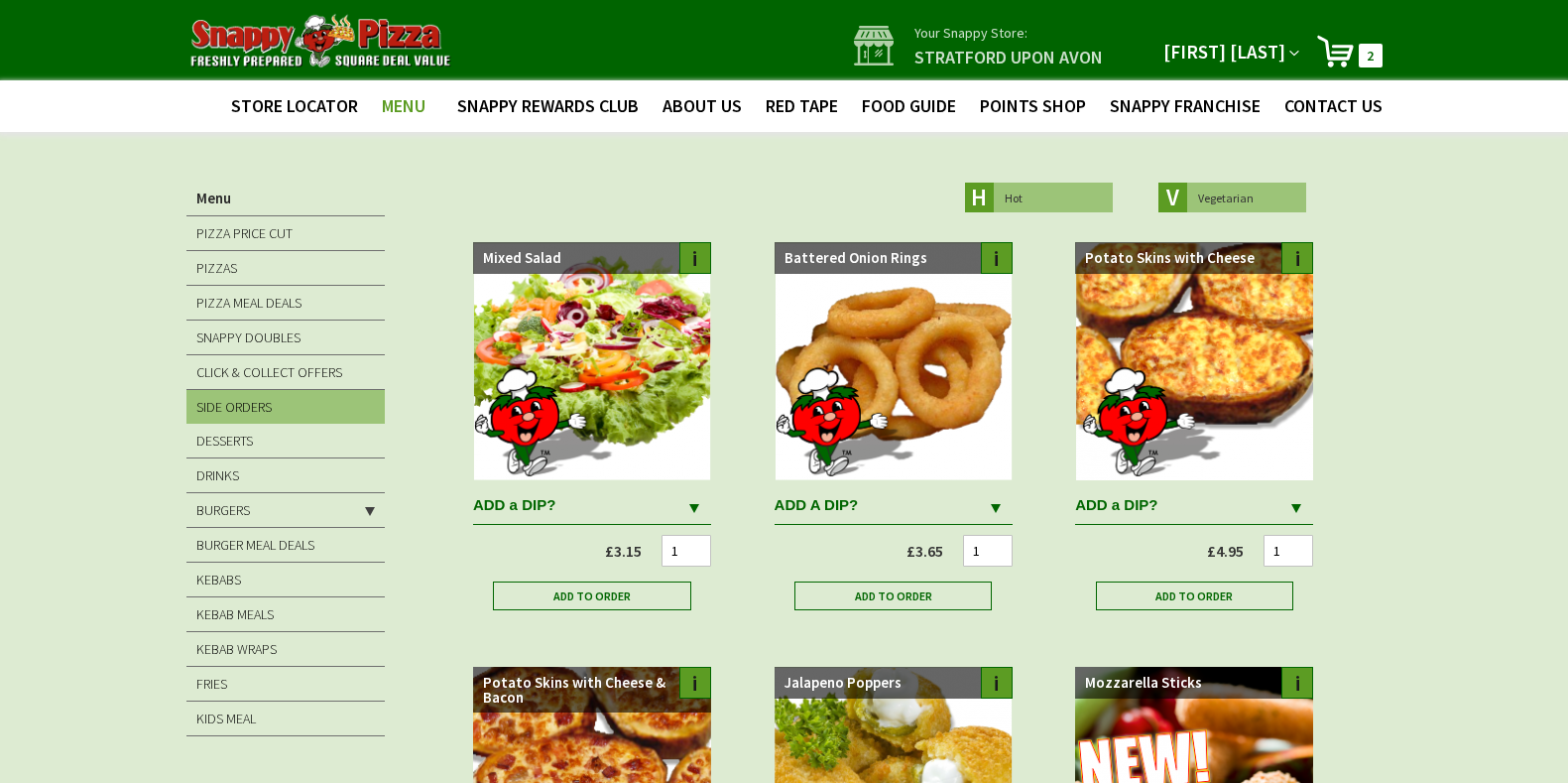 scroll, scrollTop: 0, scrollLeft: 0, axis: both 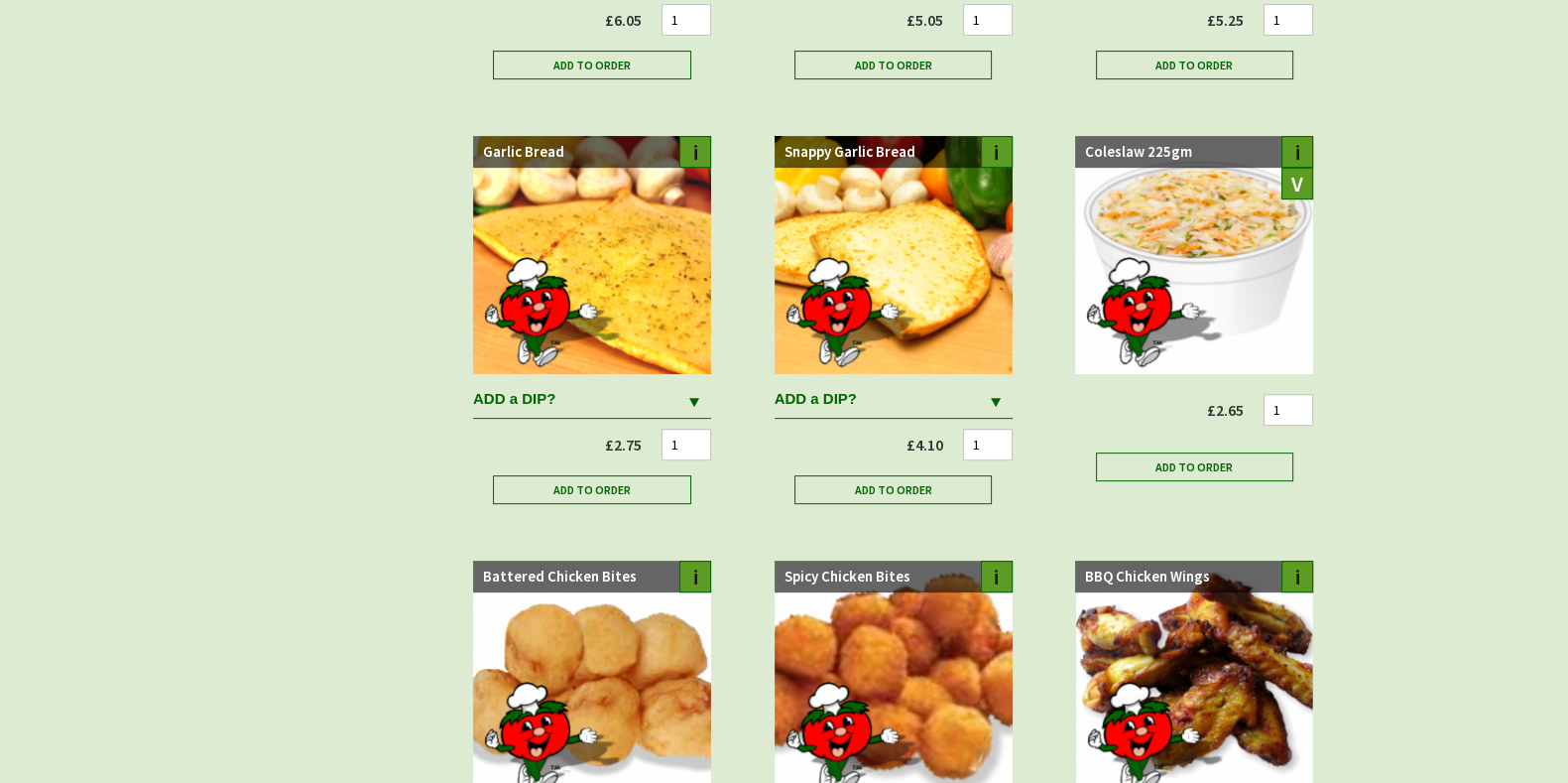 click at bounding box center (996, 401) 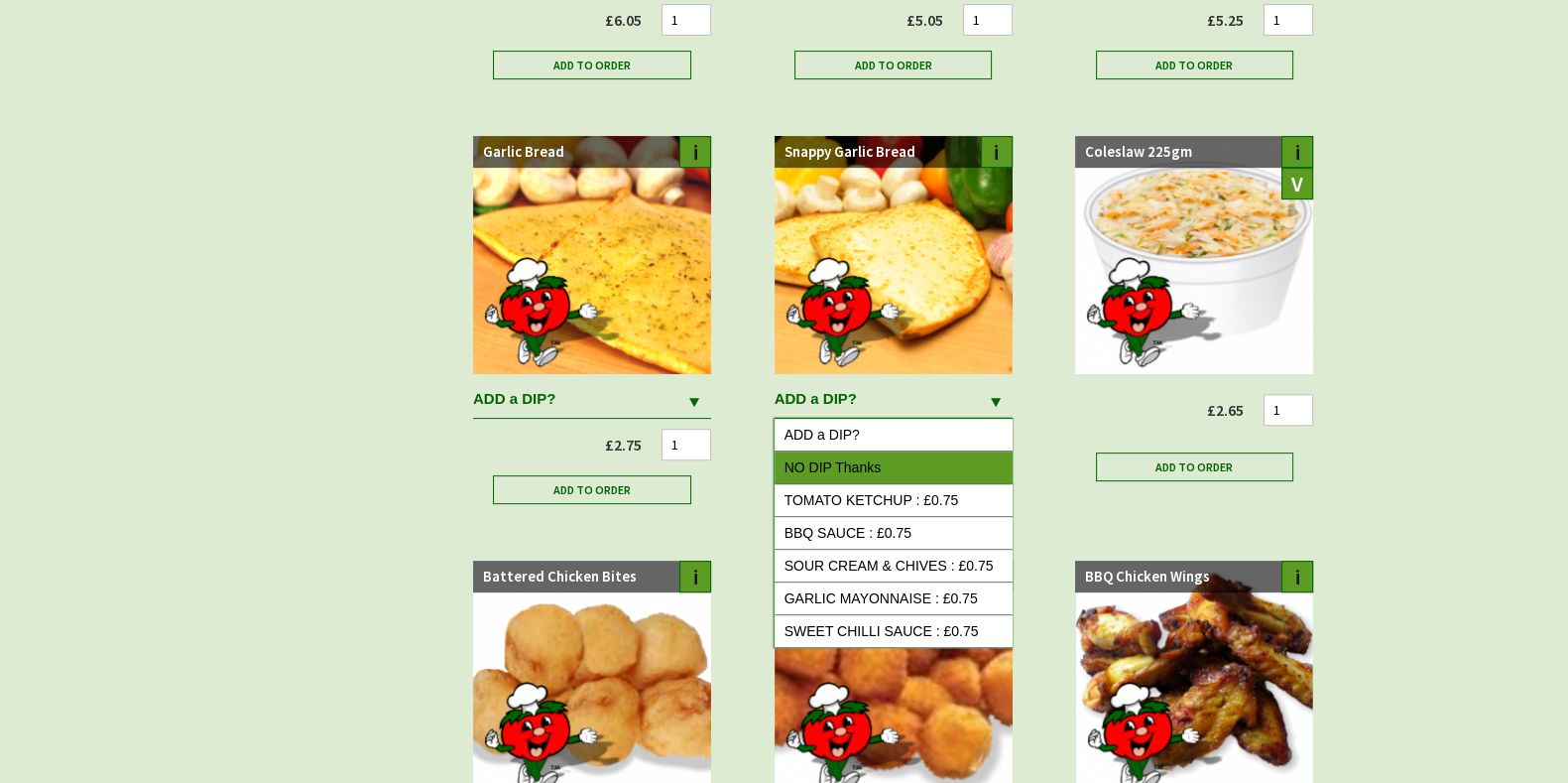 click on "NO DIP Thanks" at bounding box center [894, 467] 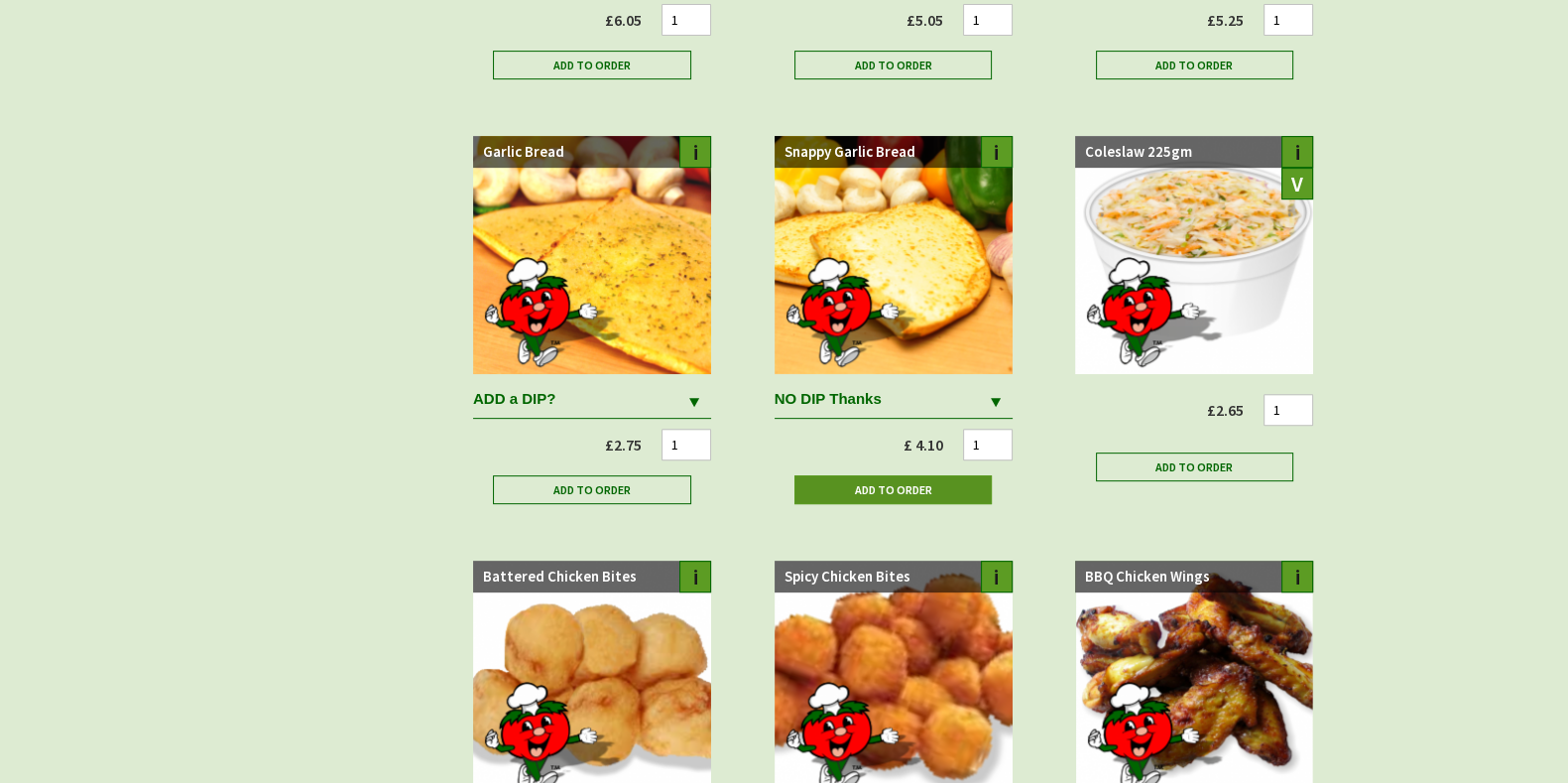 click on "Add to Order" at bounding box center [894, 489] 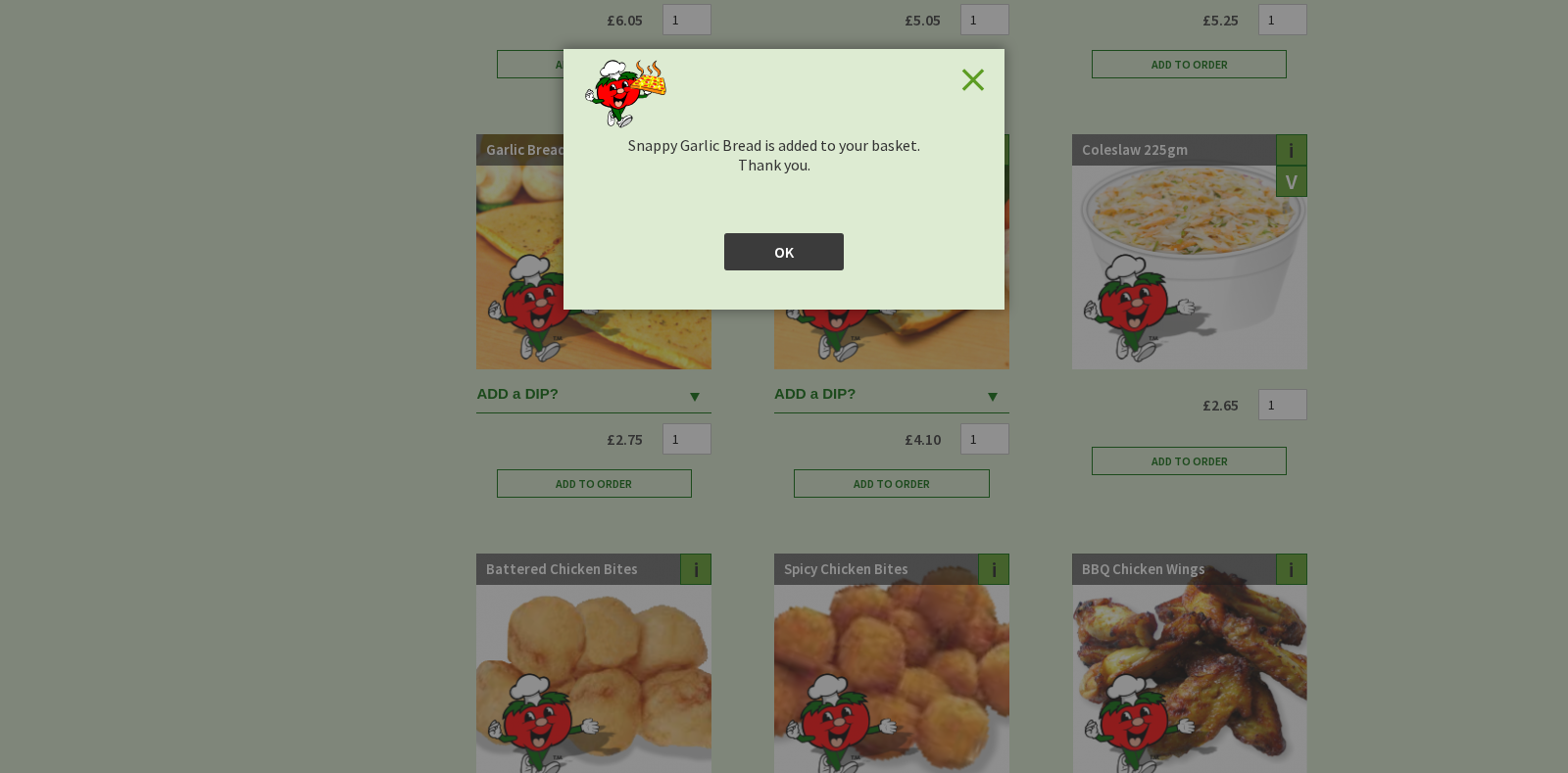click on "OK" at bounding box center [784, 252] 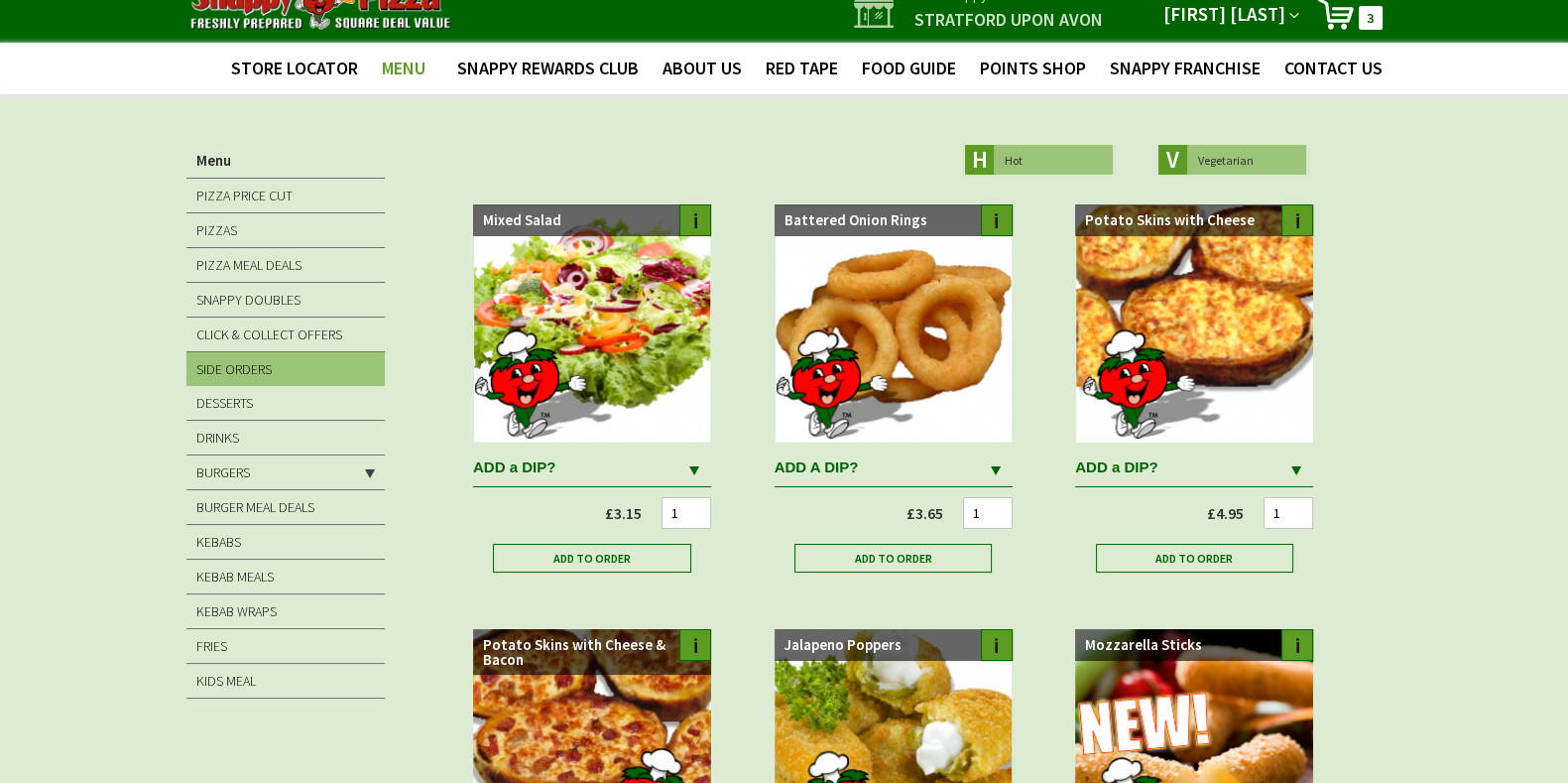 scroll, scrollTop: 0, scrollLeft: 0, axis: both 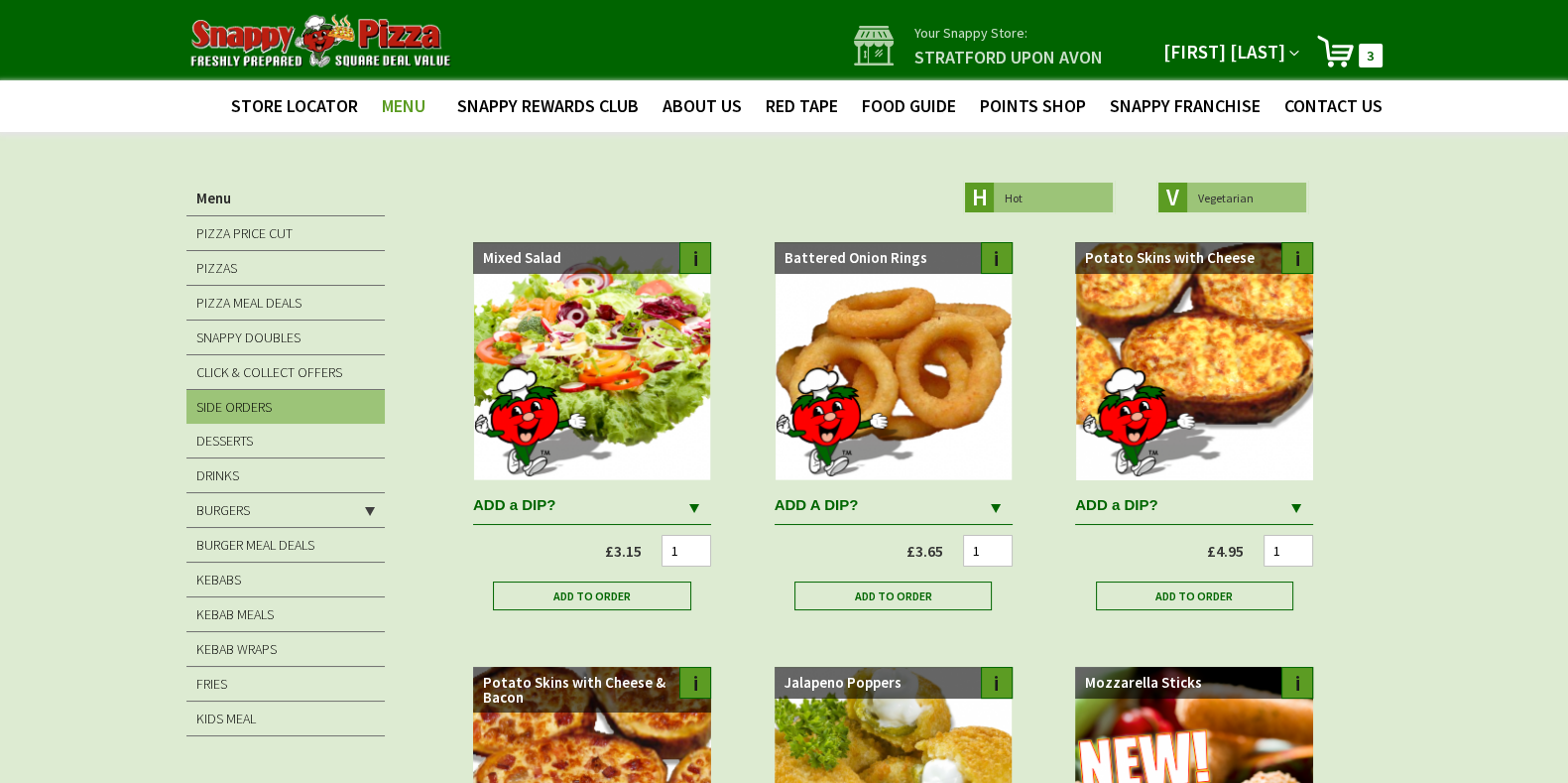 click on "My Cart
3
3
items" at bounding box center [1349, 51] 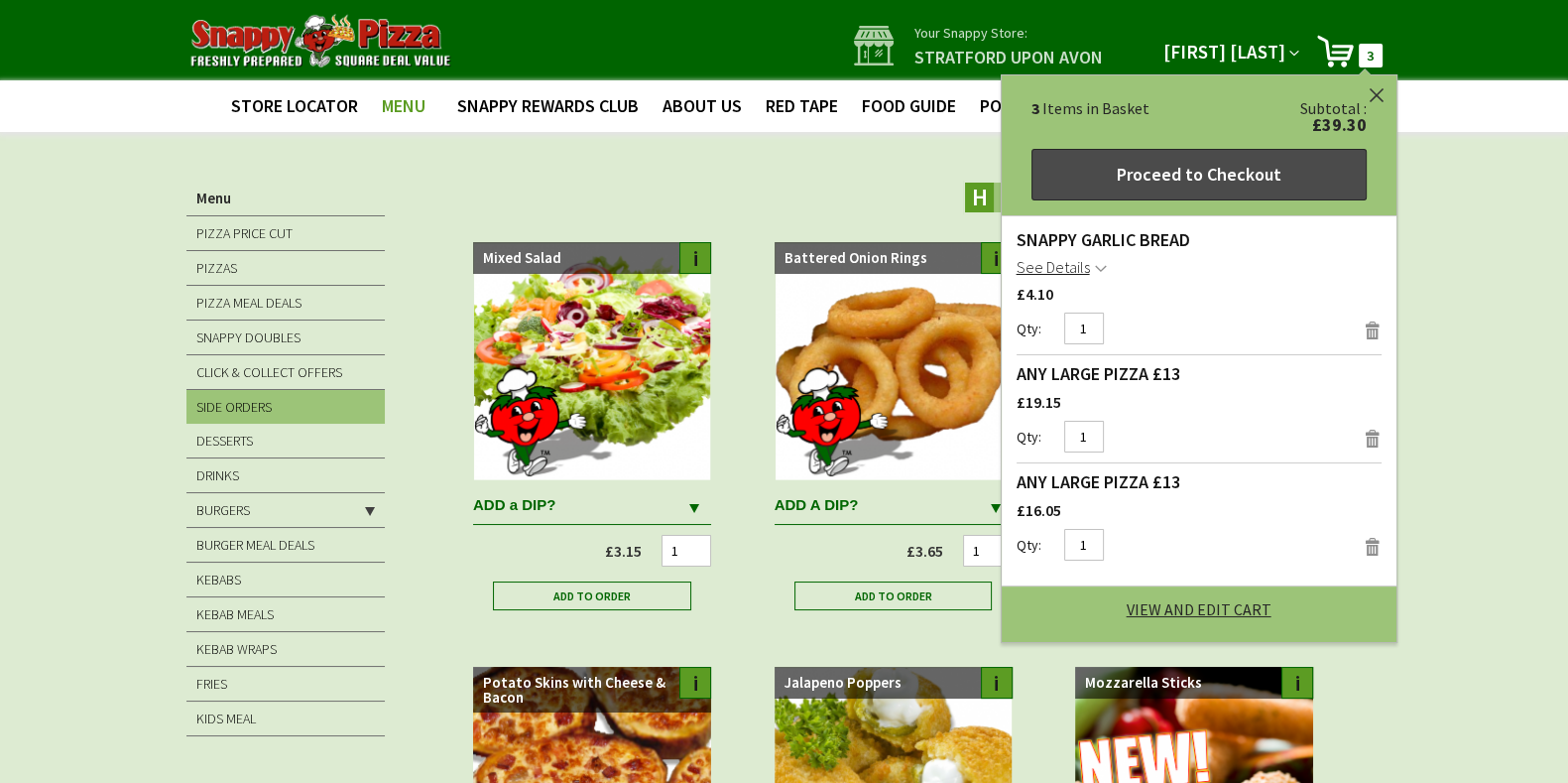 click on "Proceed to Checkout" at bounding box center [1199, 175] 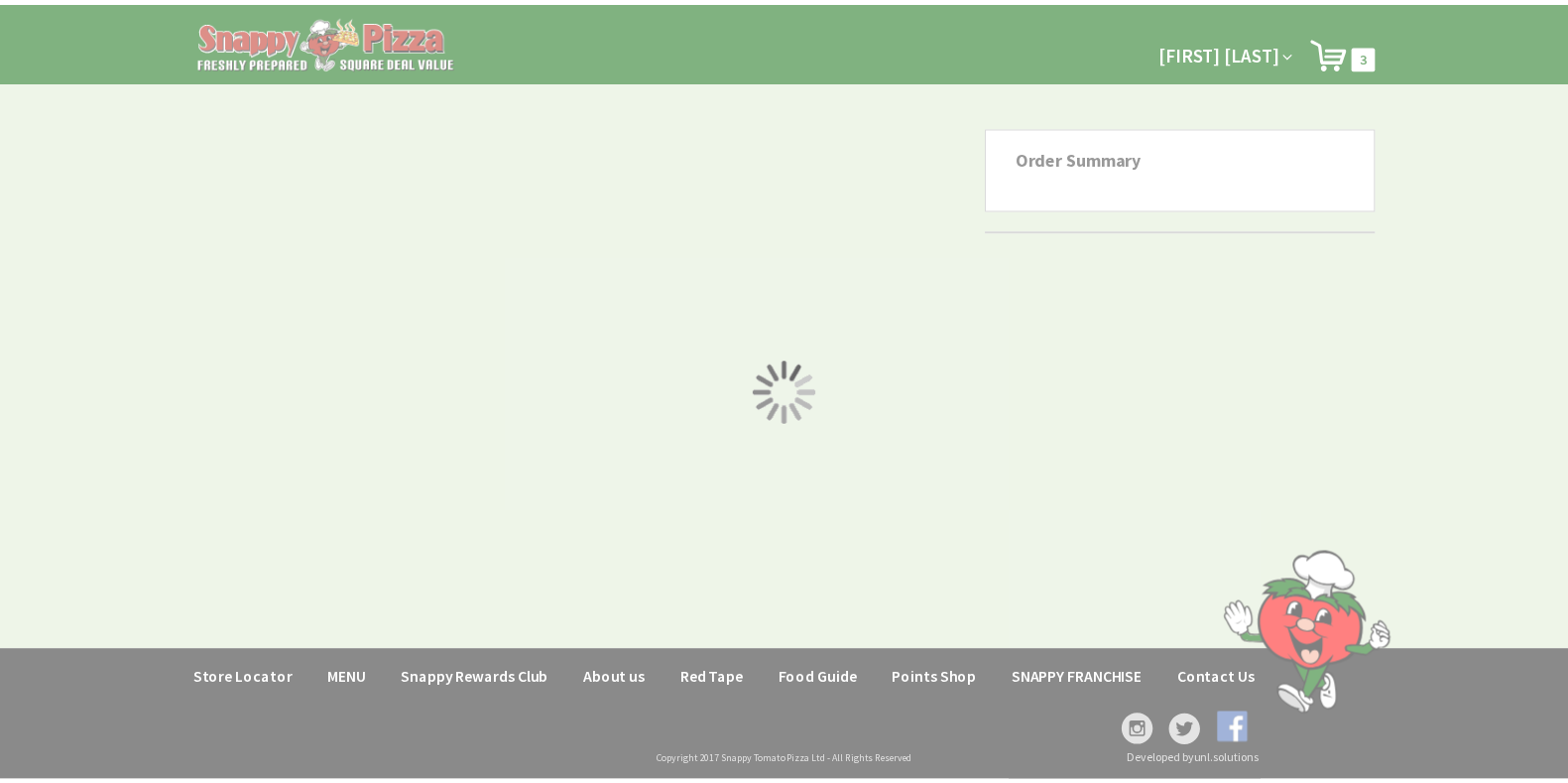 scroll, scrollTop: 0, scrollLeft: 0, axis: both 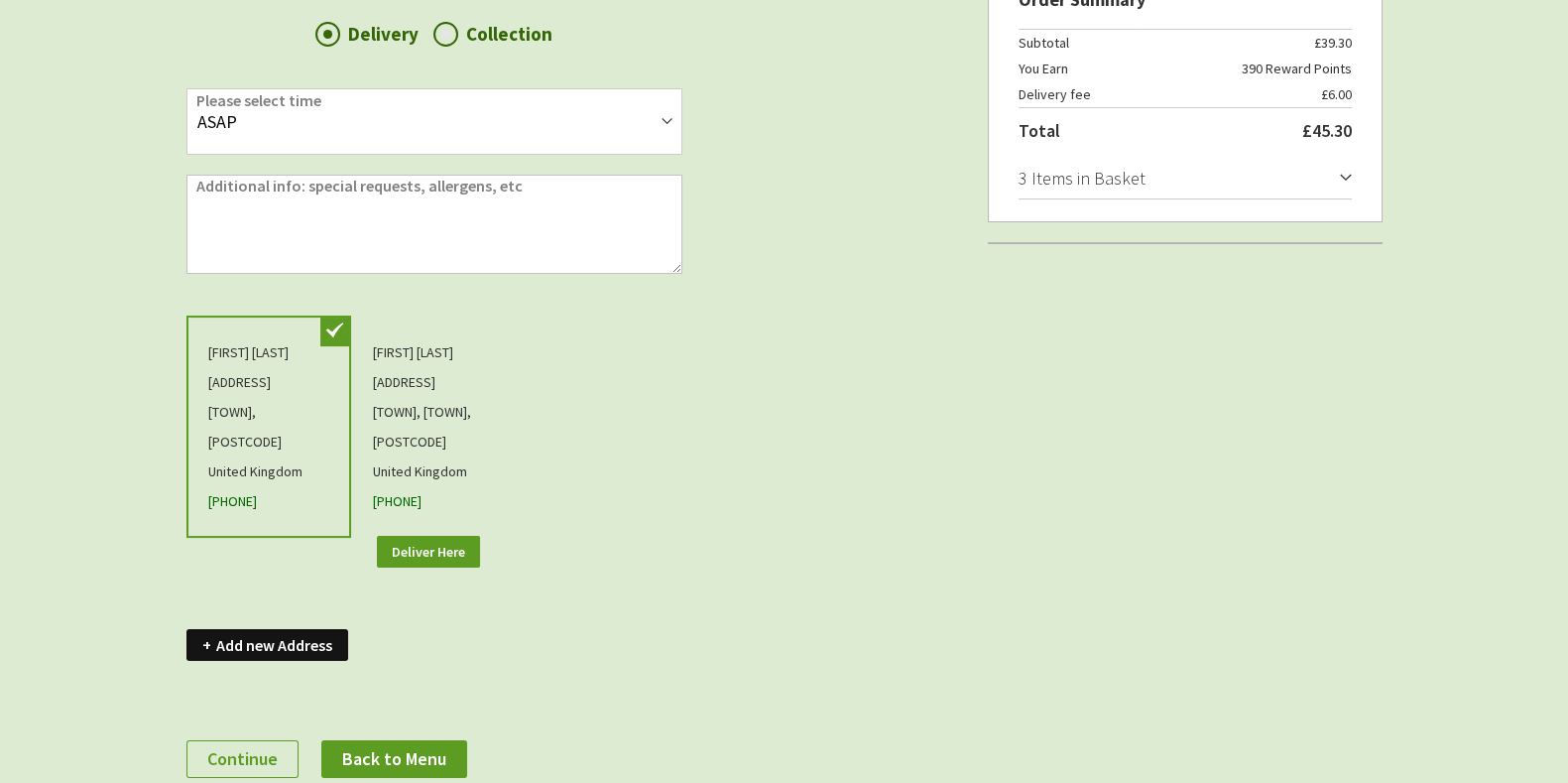 click on "Continue" at bounding box center (242, 752) 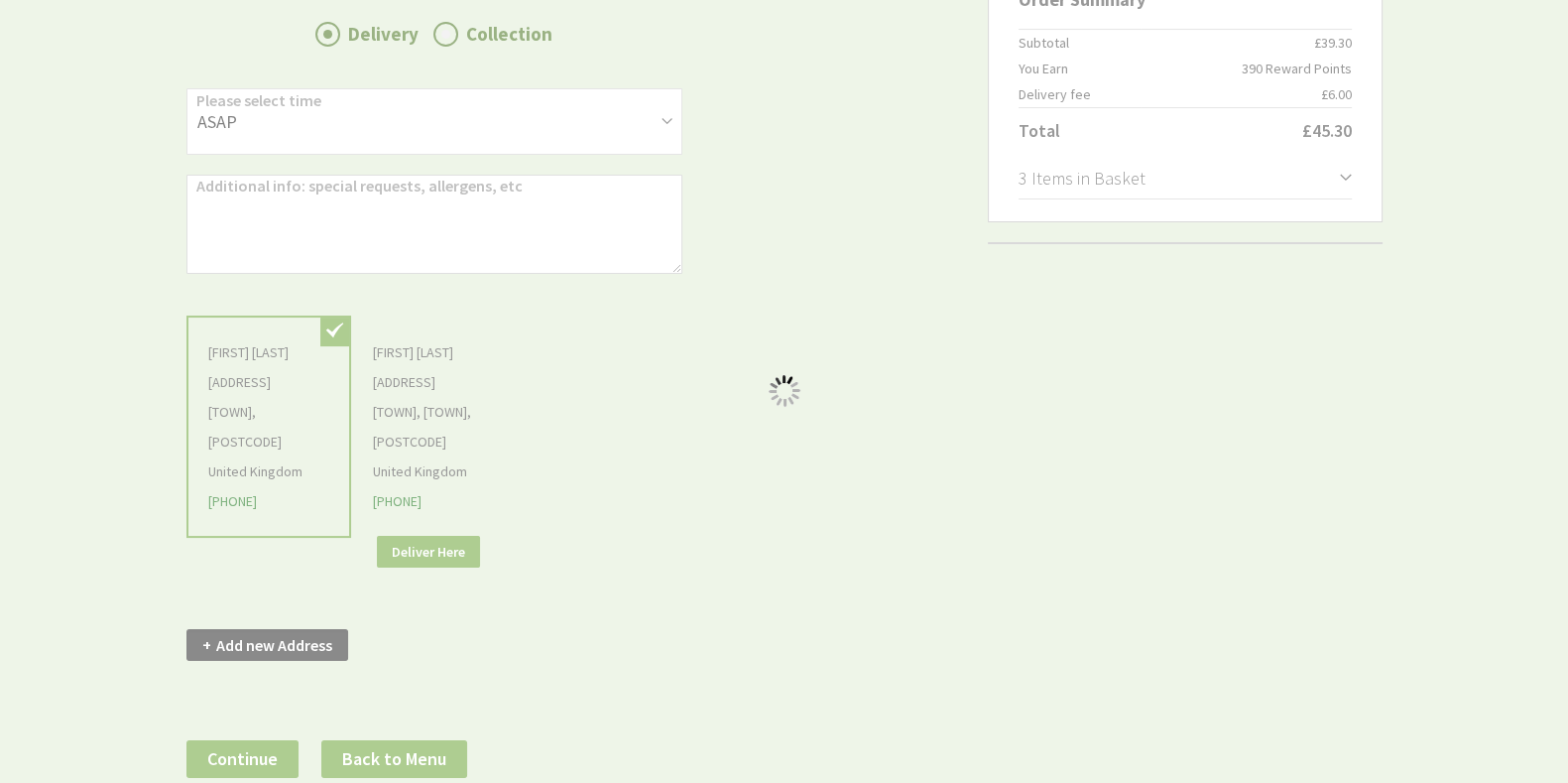 scroll, scrollTop: 0, scrollLeft: 0, axis: both 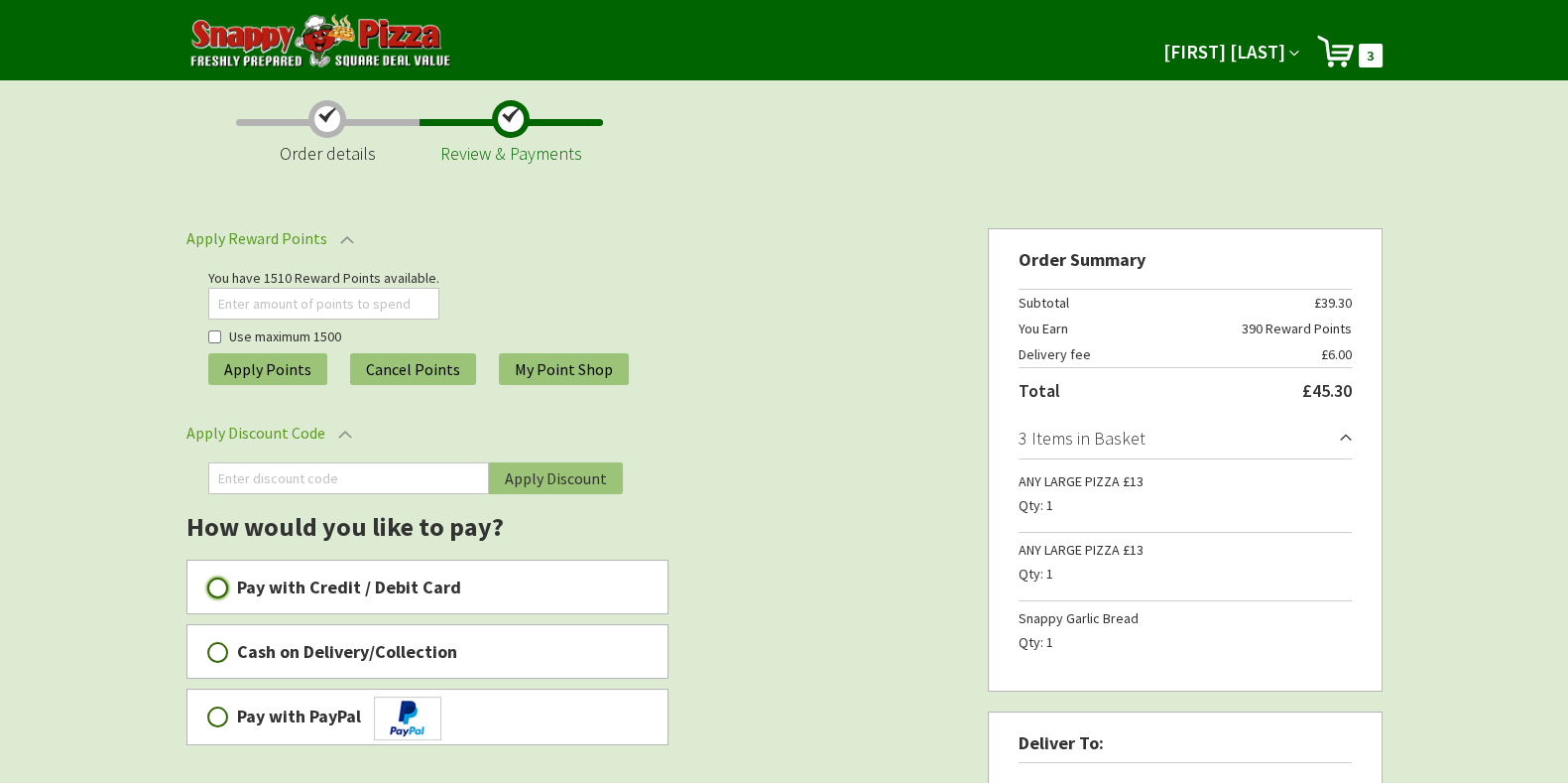 click on "Pay with Credit / Debit Card" at bounding box center [217, 587] 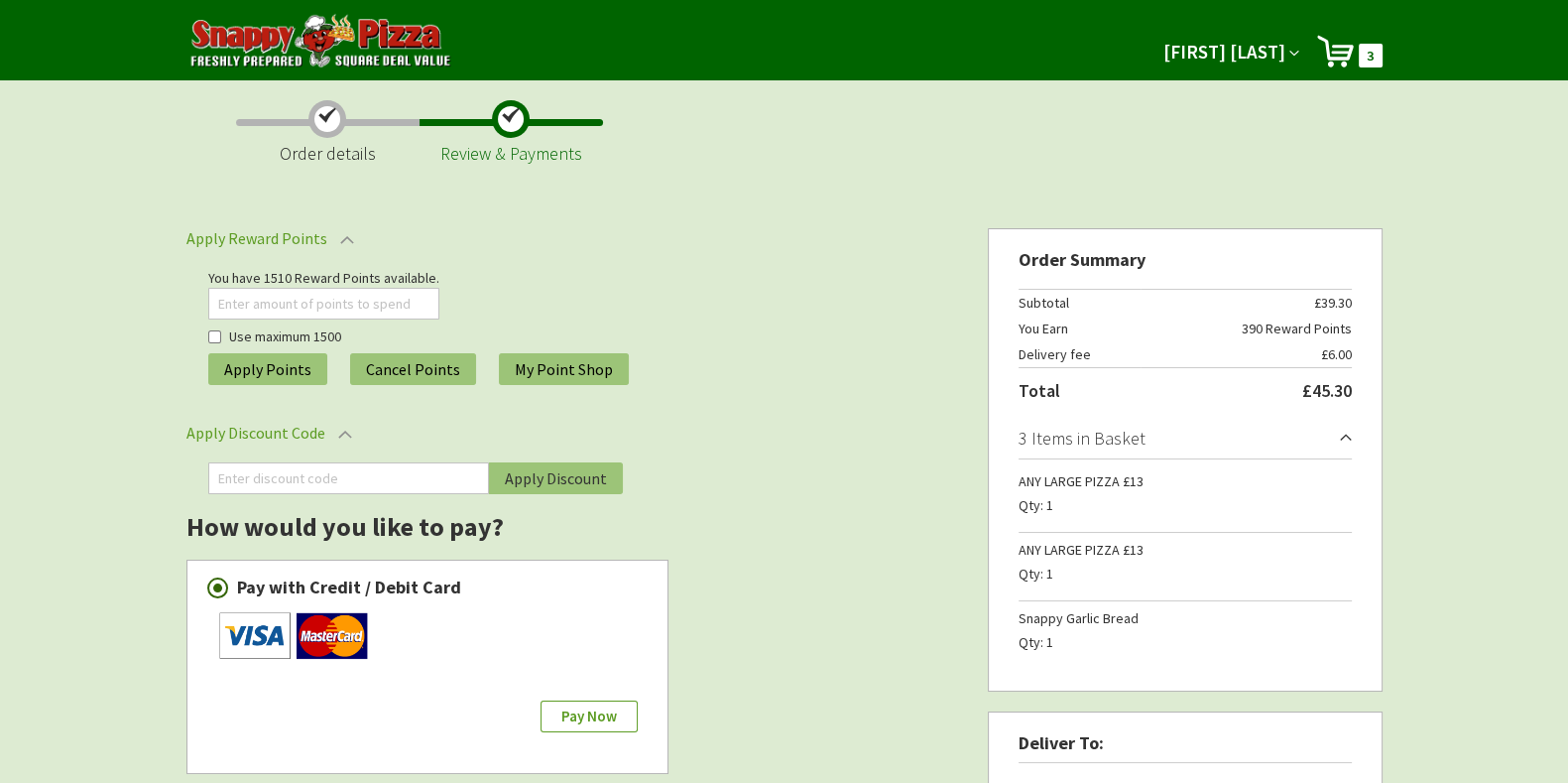 click on "Pay Now" at bounding box center [589, 717] 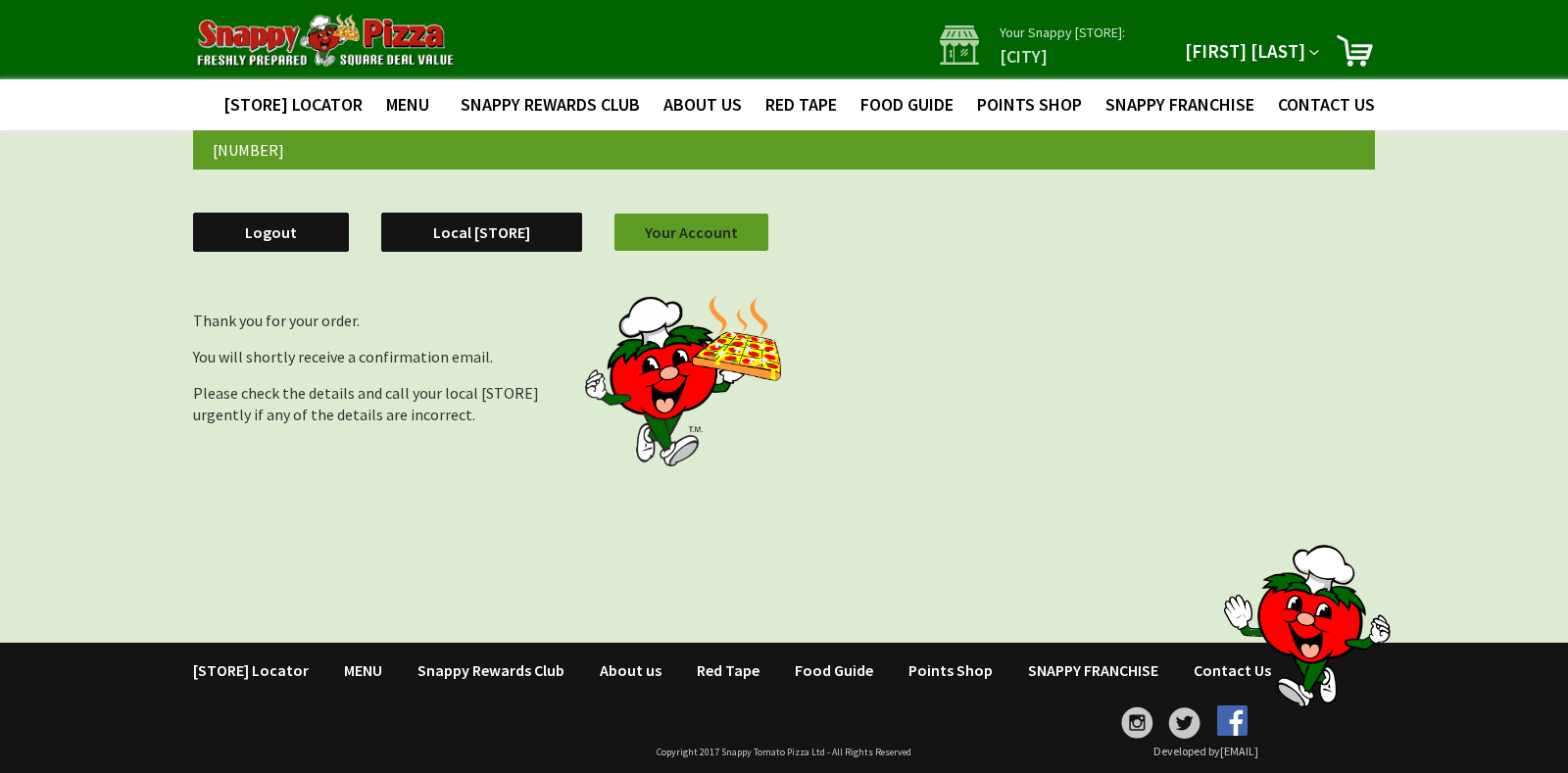 scroll, scrollTop: 0, scrollLeft: 0, axis: both 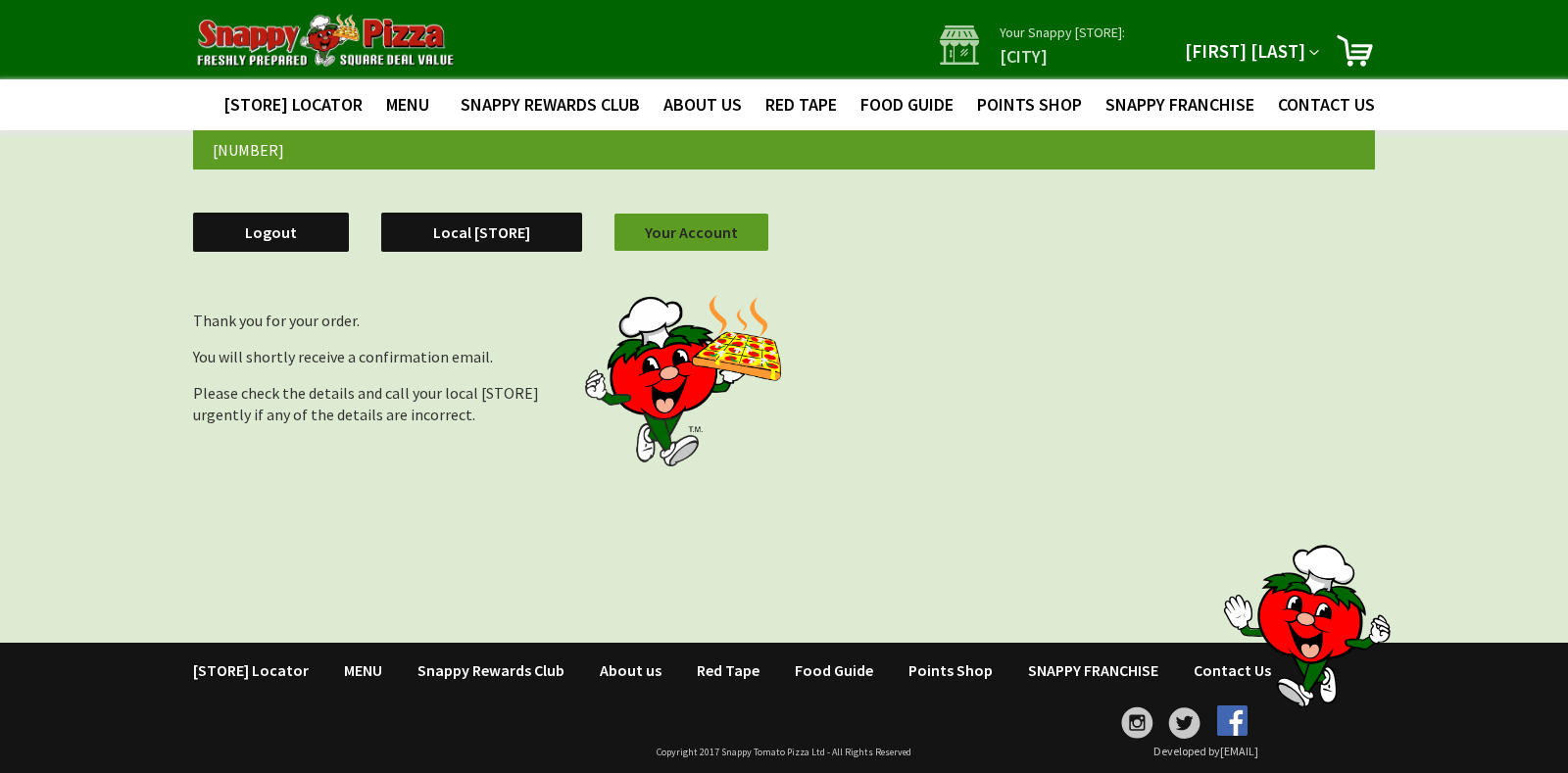 click on "[FIRST] [LAST]" at bounding box center [1245, 51] 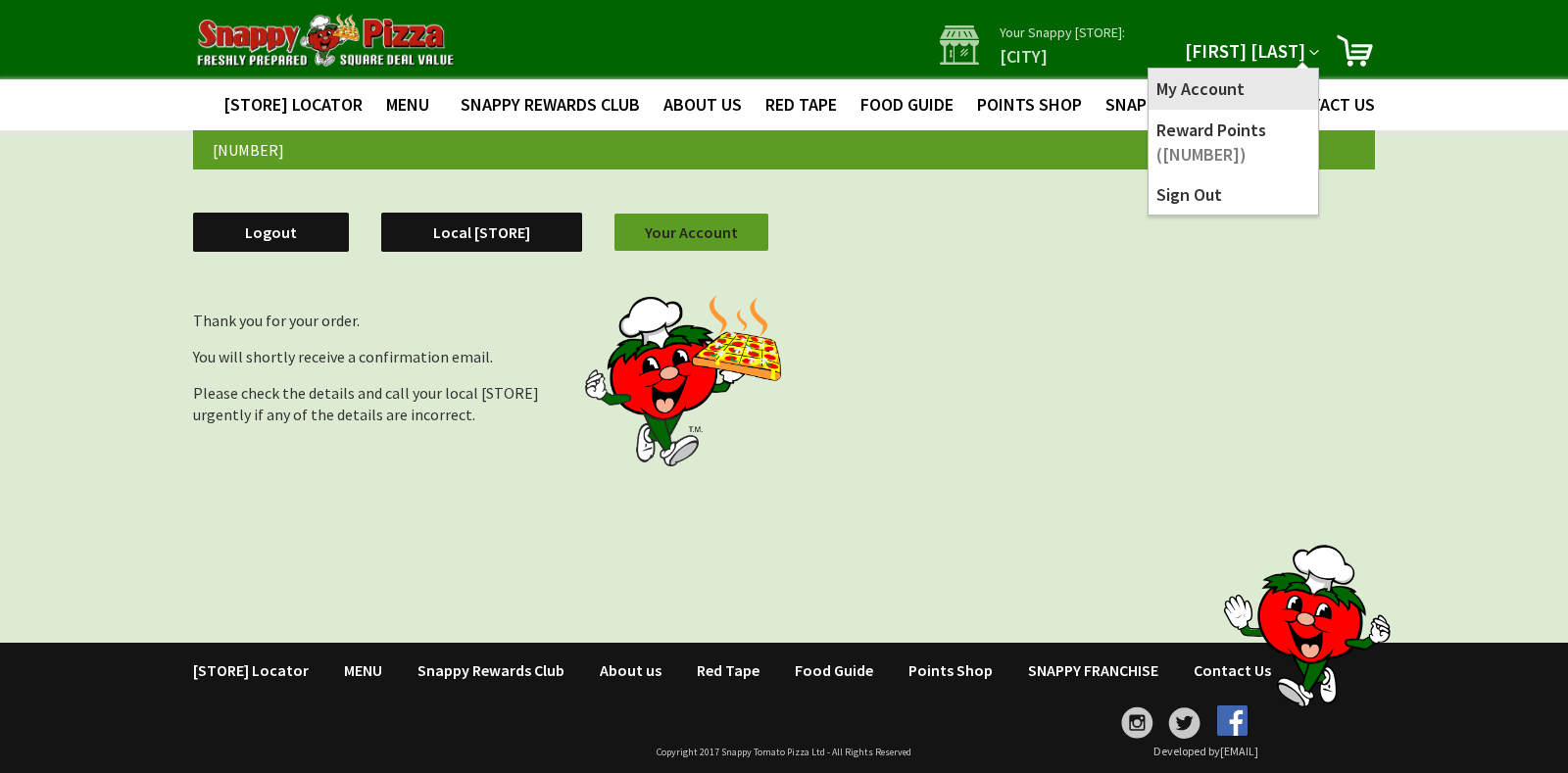 click on "My Account" at bounding box center (1233, 88) 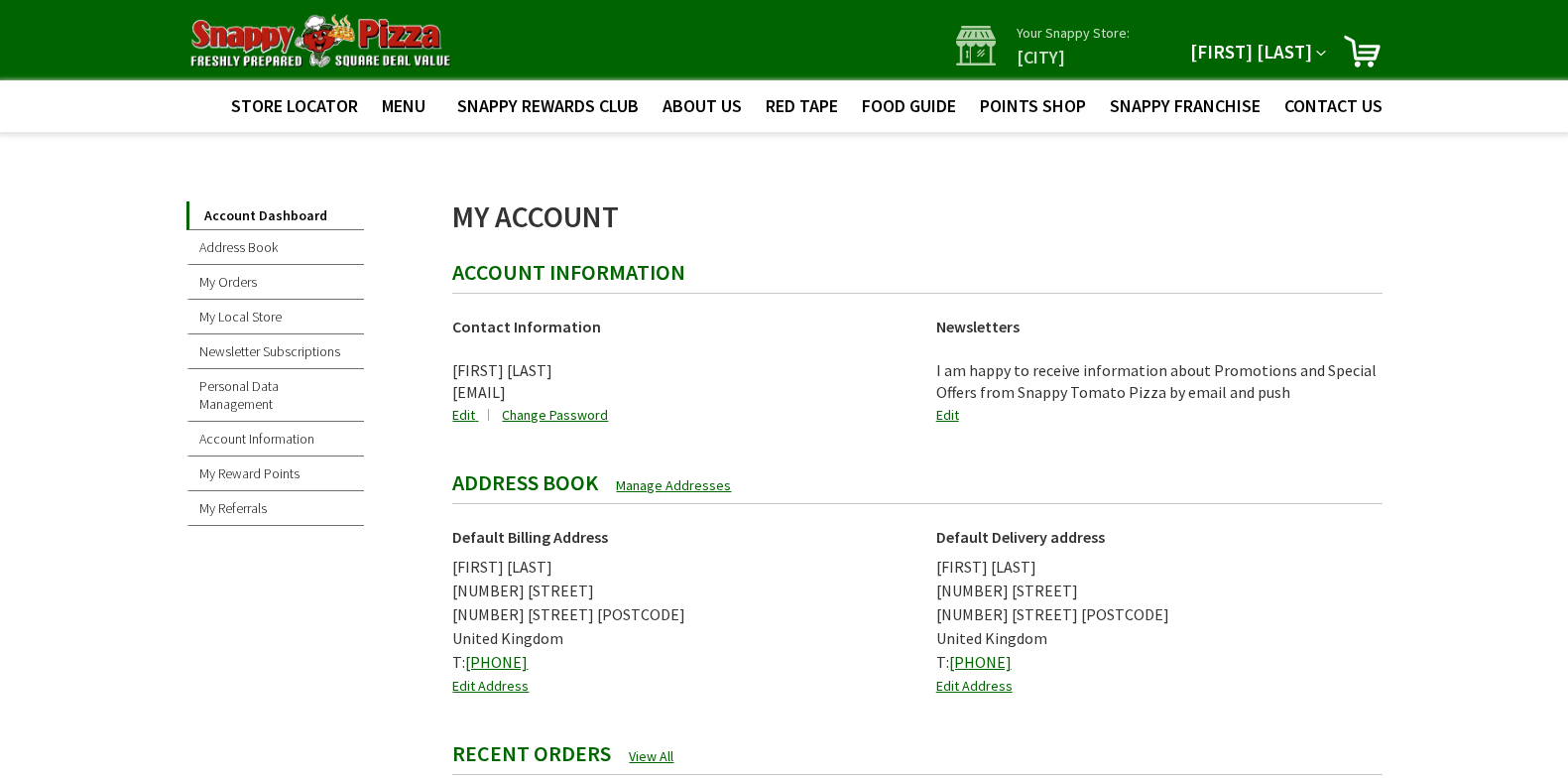 scroll, scrollTop: 0, scrollLeft: 0, axis: both 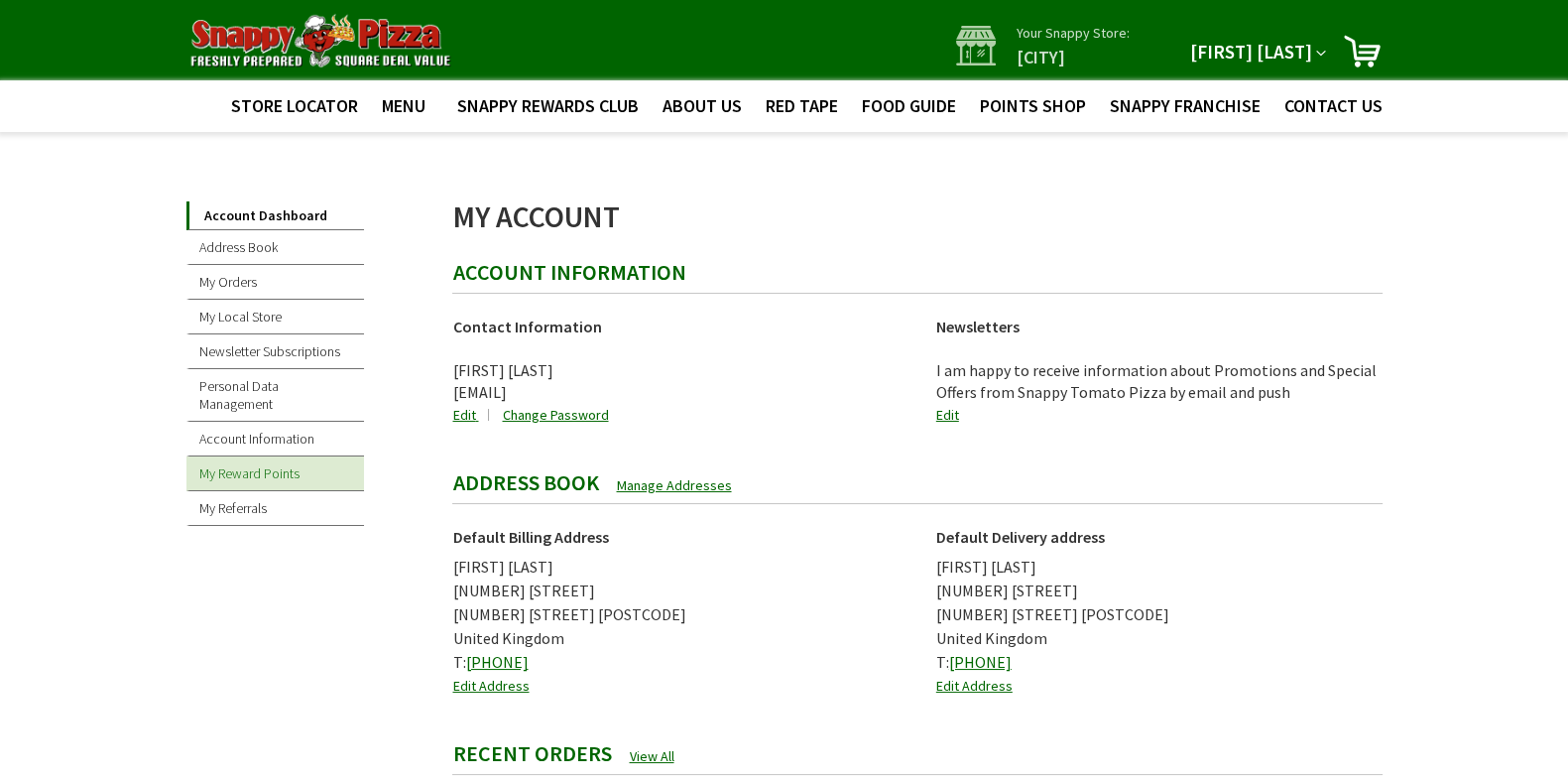 click on "My Reward Points" at bounding box center (276, 473) 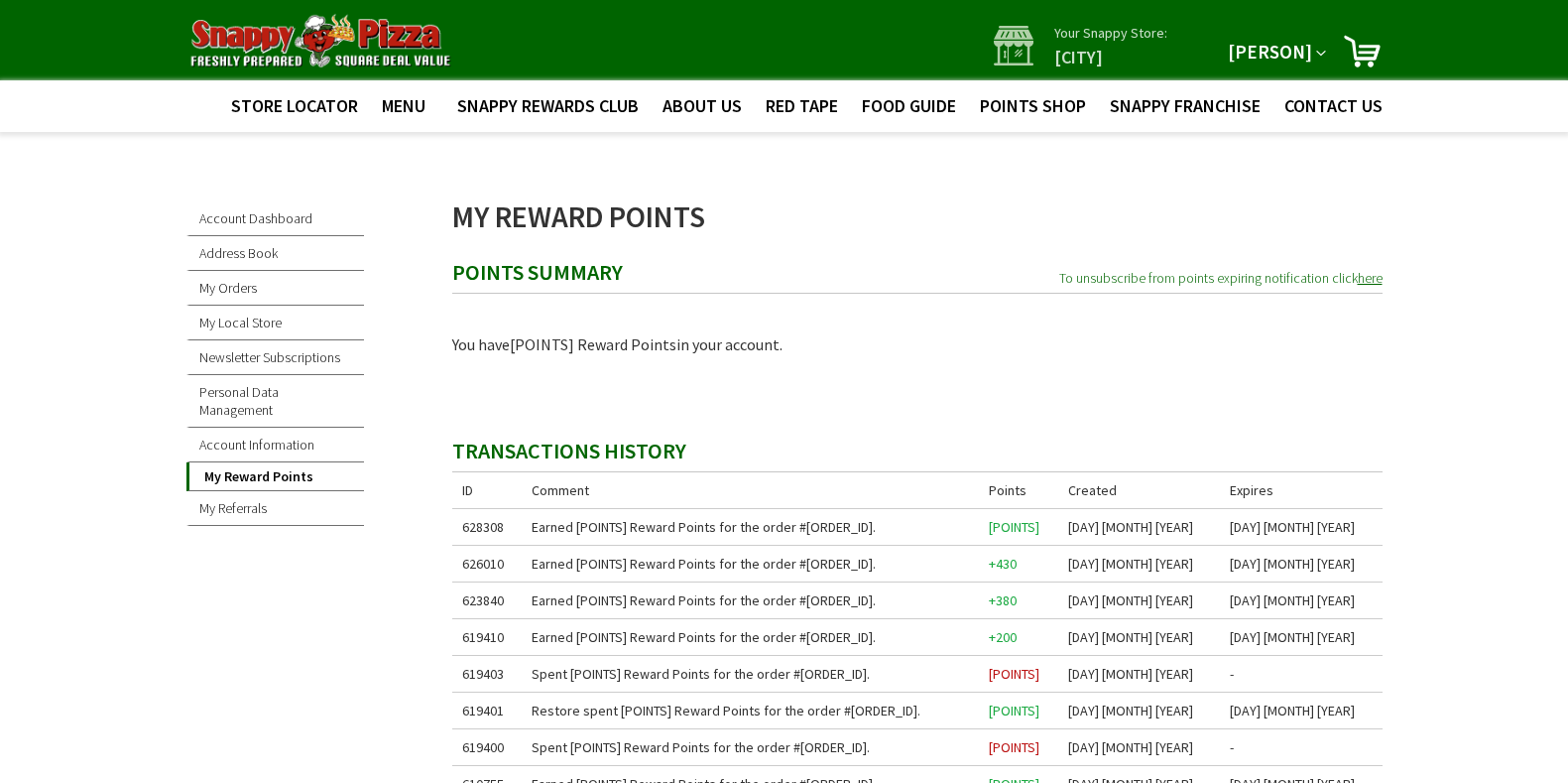 scroll, scrollTop: 0, scrollLeft: 0, axis: both 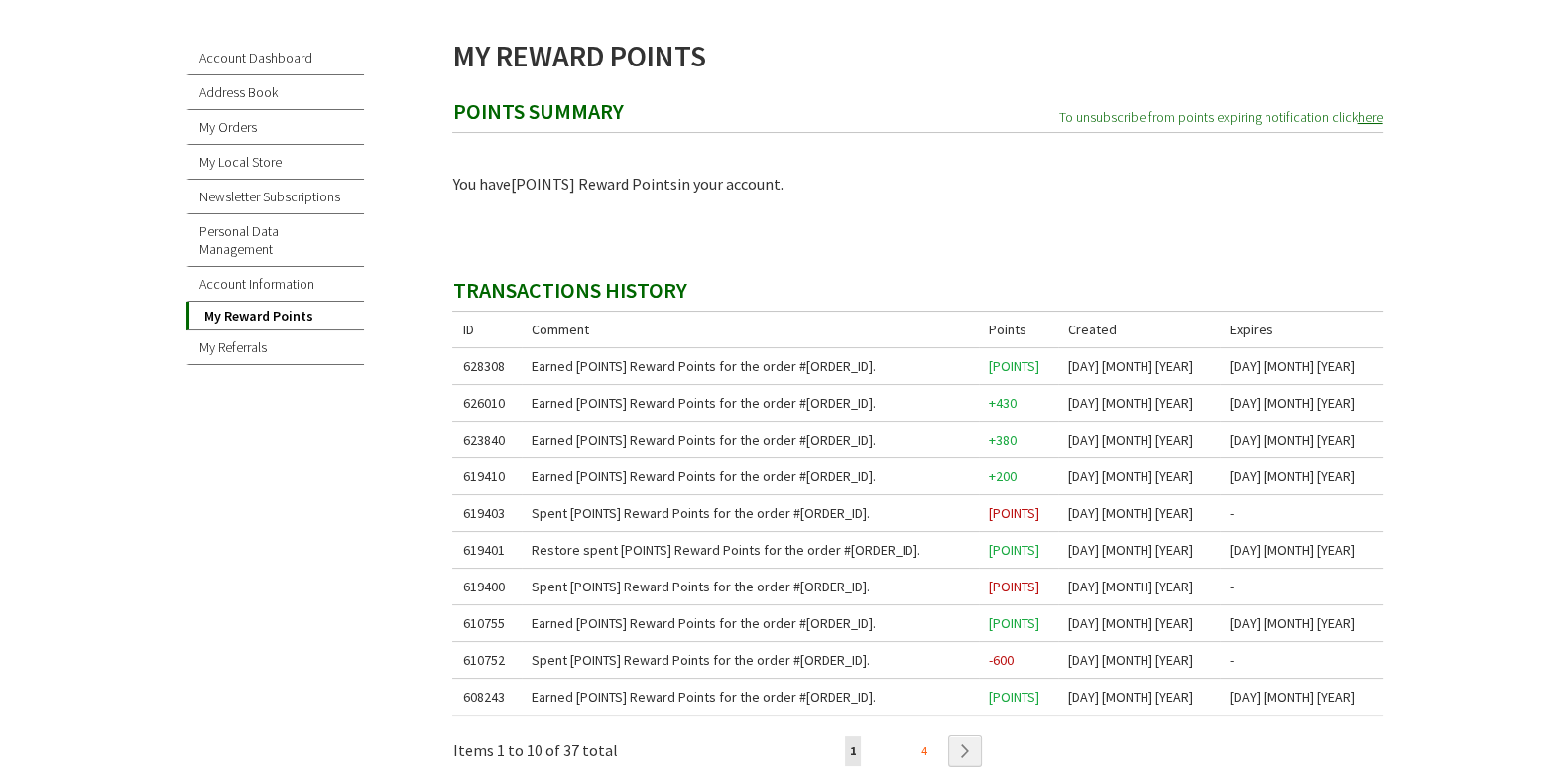 click on "4" at bounding box center [995, 750] 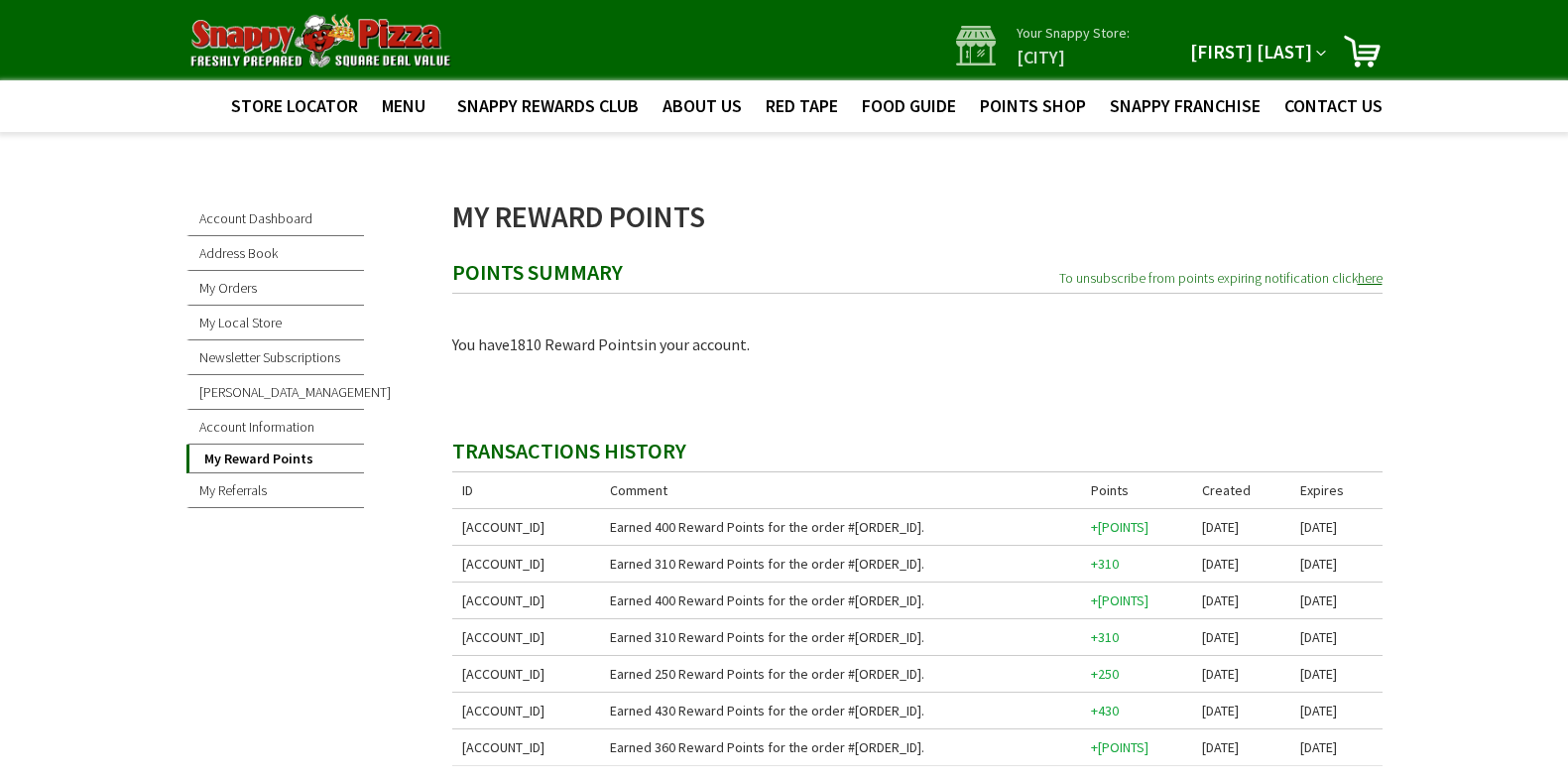scroll, scrollTop: 0, scrollLeft: 0, axis: both 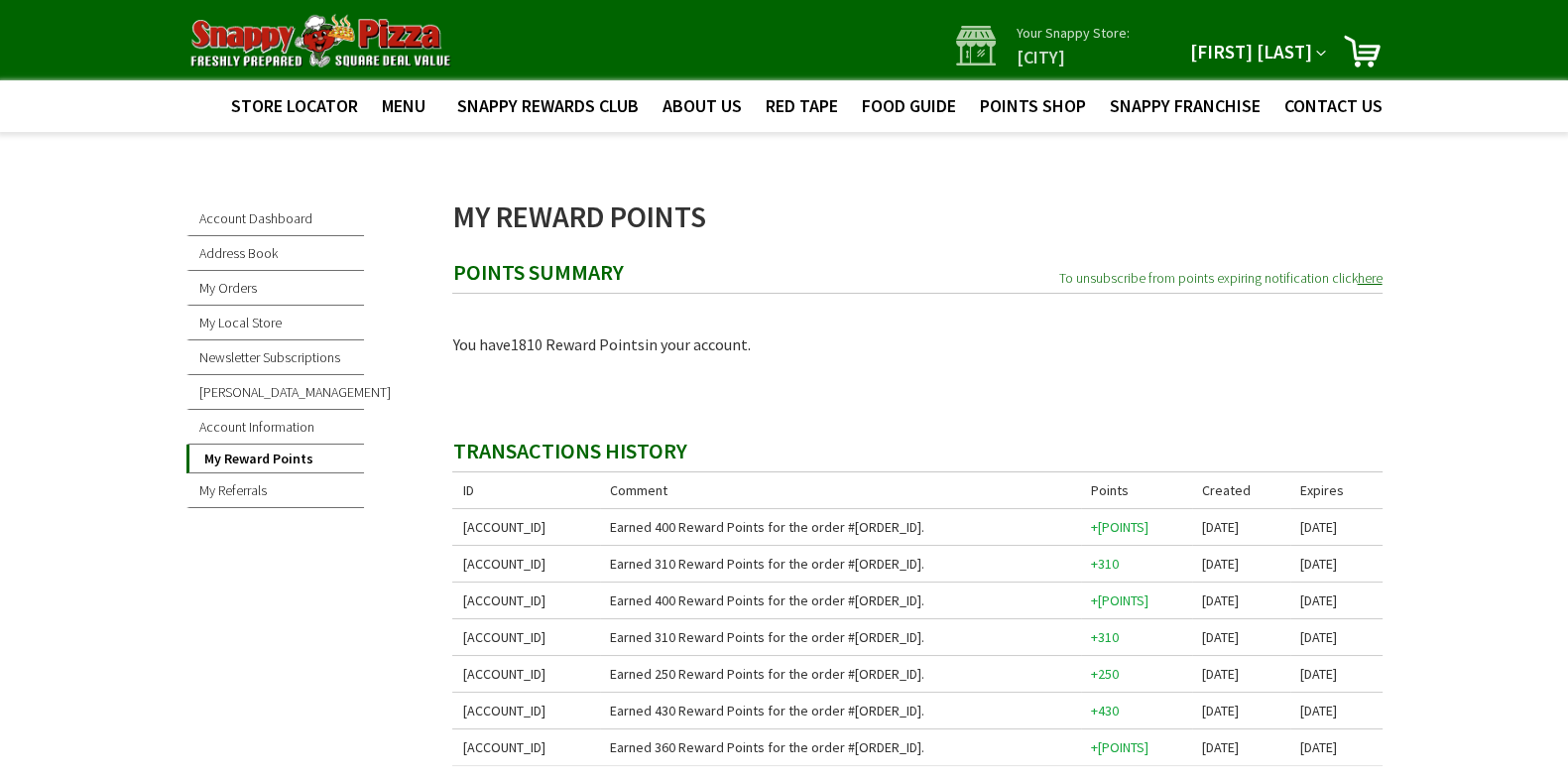 click on "[LAST] [FIRST]" at bounding box center (1251, 52) 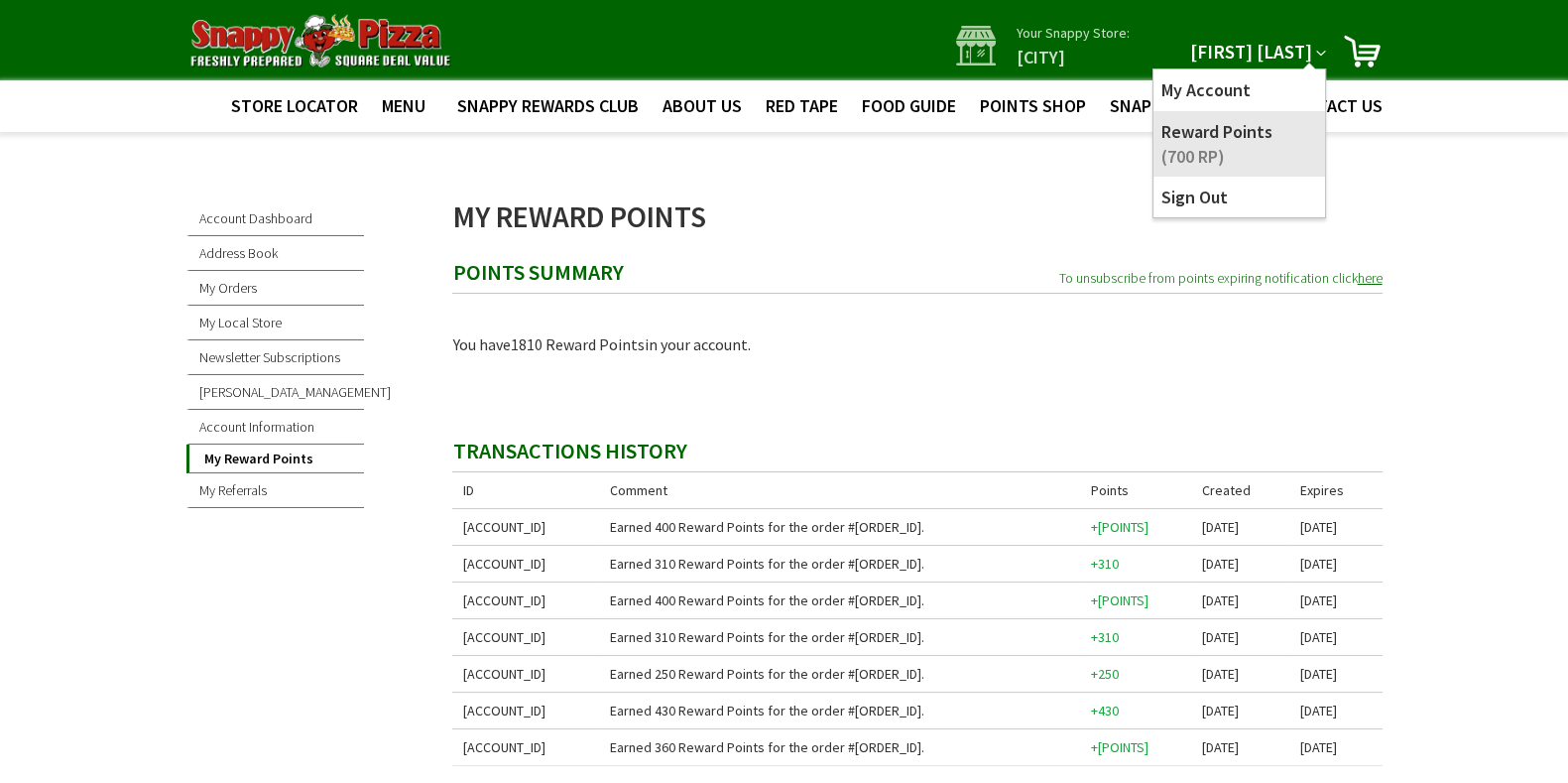 click on "Reward Points
700 RP" at bounding box center (1239, 144) 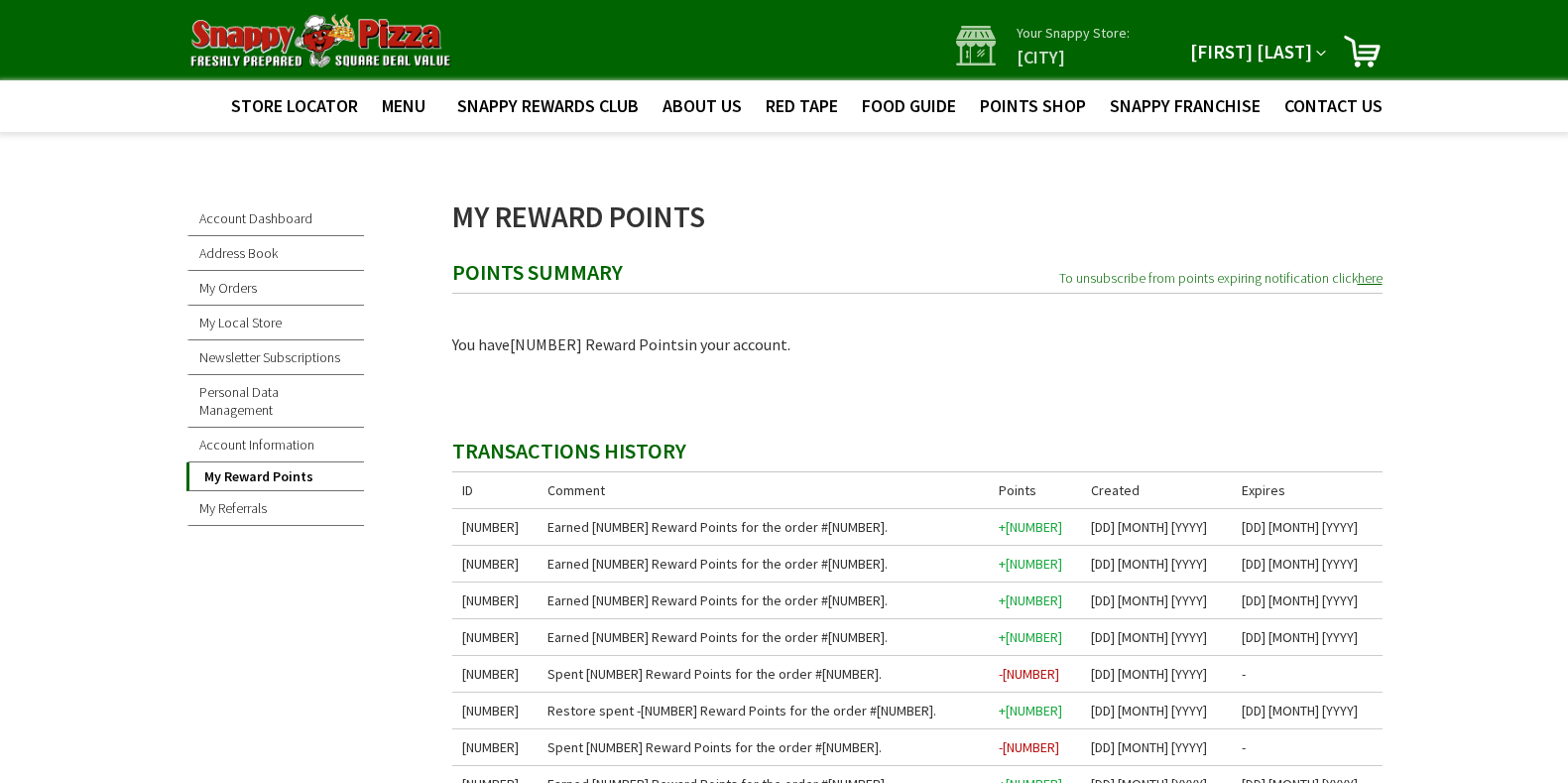 scroll, scrollTop: 0, scrollLeft: 0, axis: both 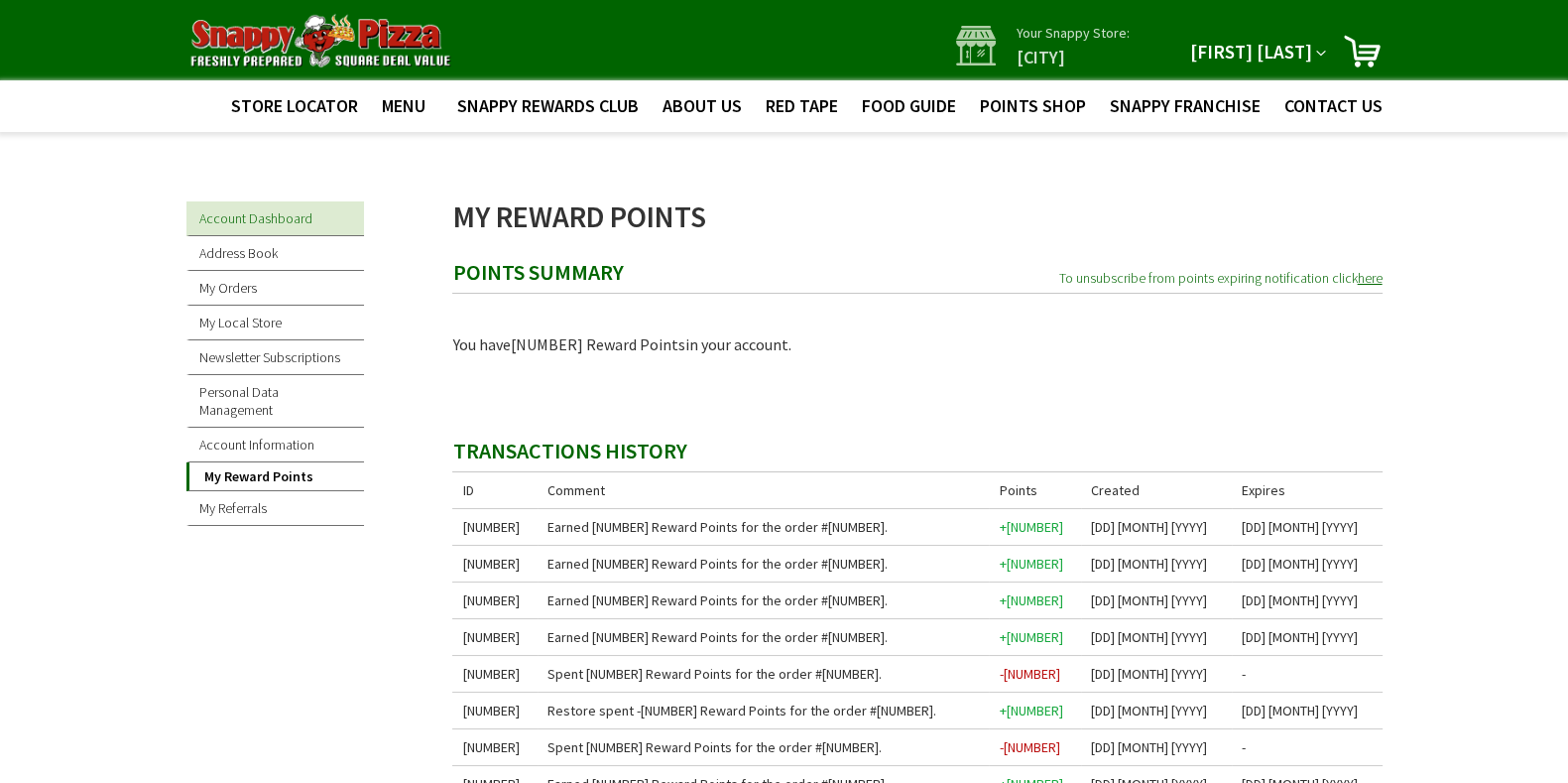 click on "Account Dashboard" at bounding box center (276, 218) 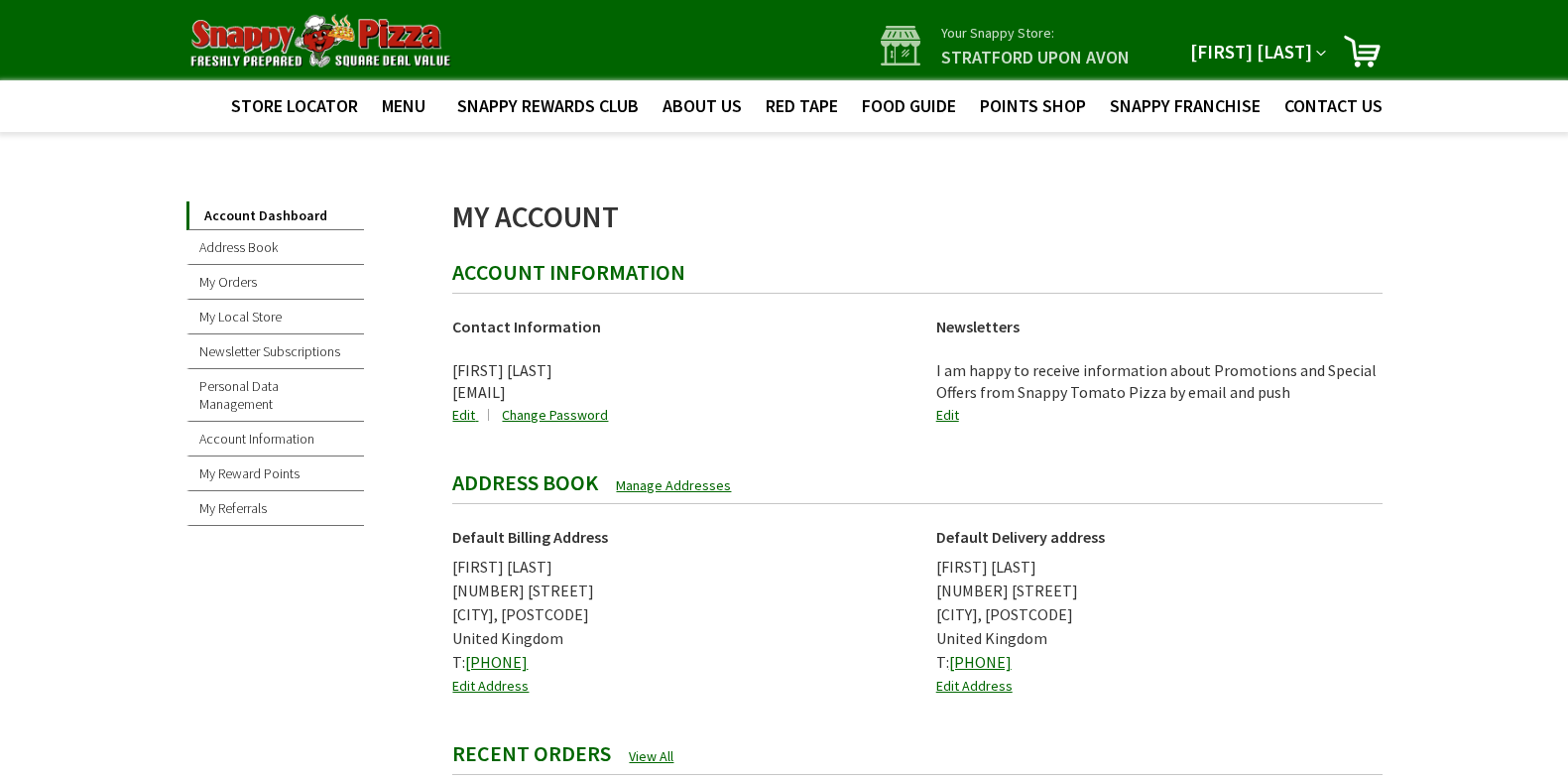 scroll, scrollTop: 0, scrollLeft: 0, axis: both 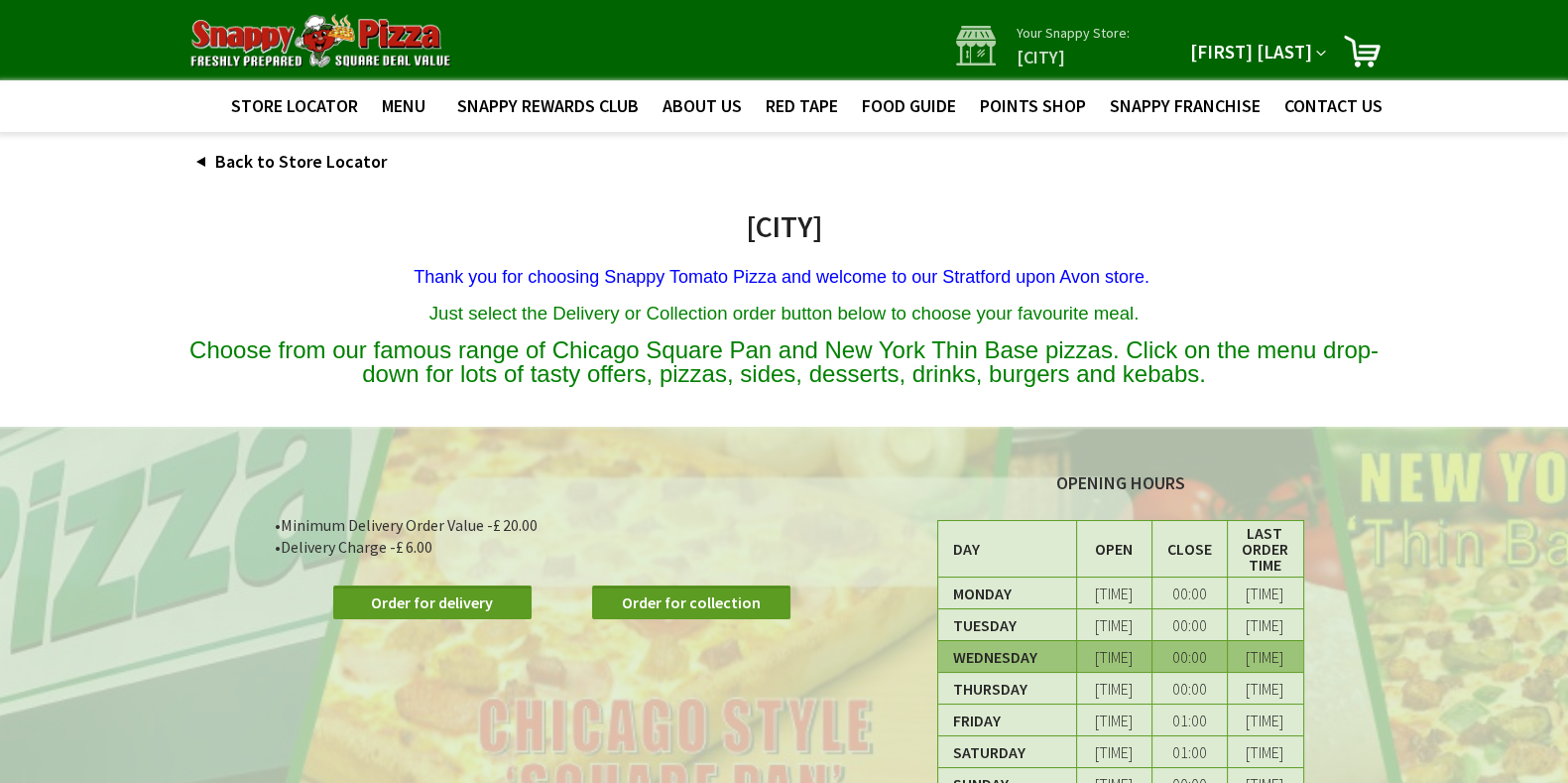 click on "[LAST] [FIRST]" at bounding box center [1251, 52] 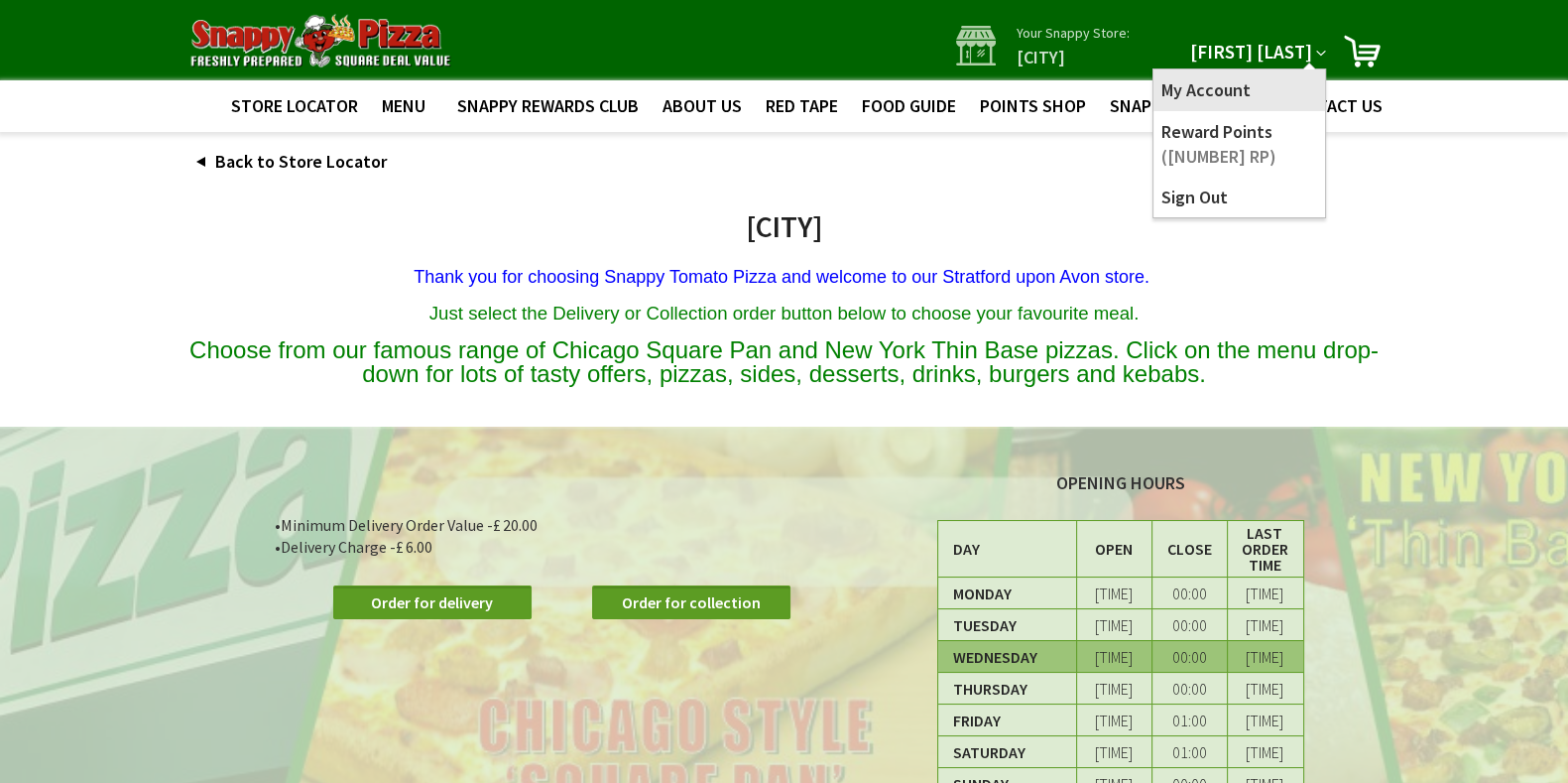 click on "My Account" at bounding box center [1239, 89] 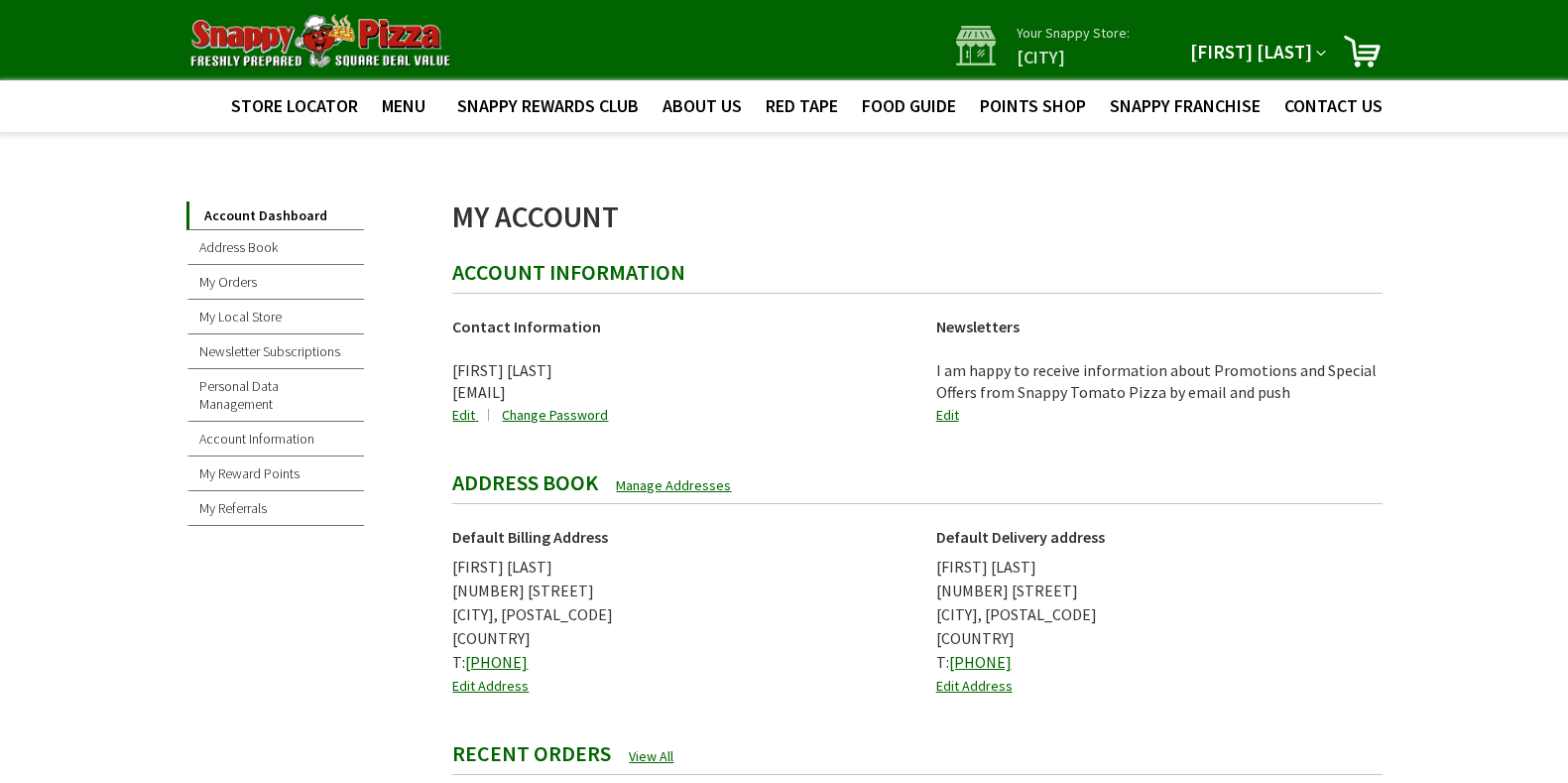 scroll, scrollTop: 0, scrollLeft: 0, axis: both 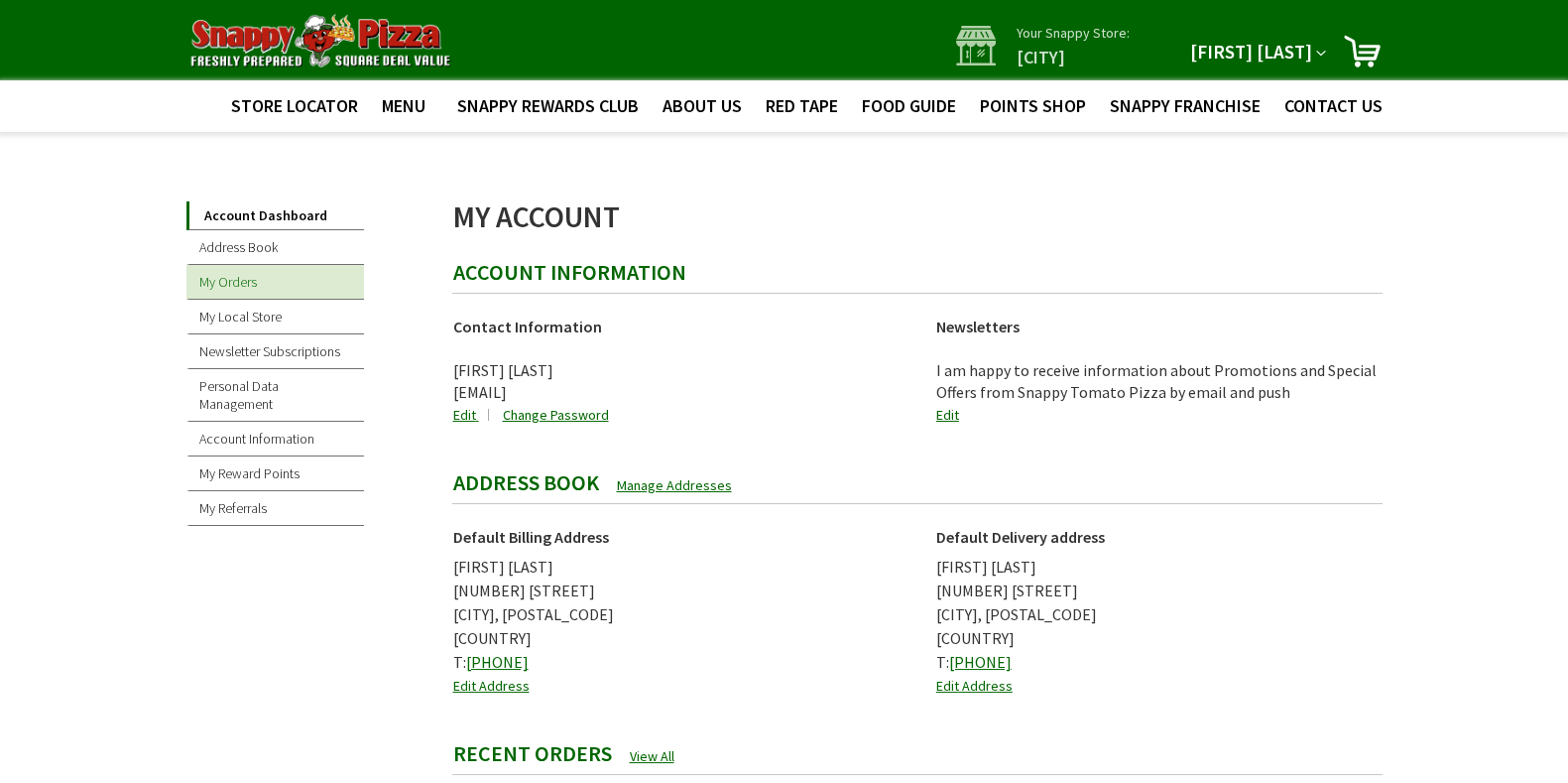 click on "My Orders" at bounding box center [276, 282] 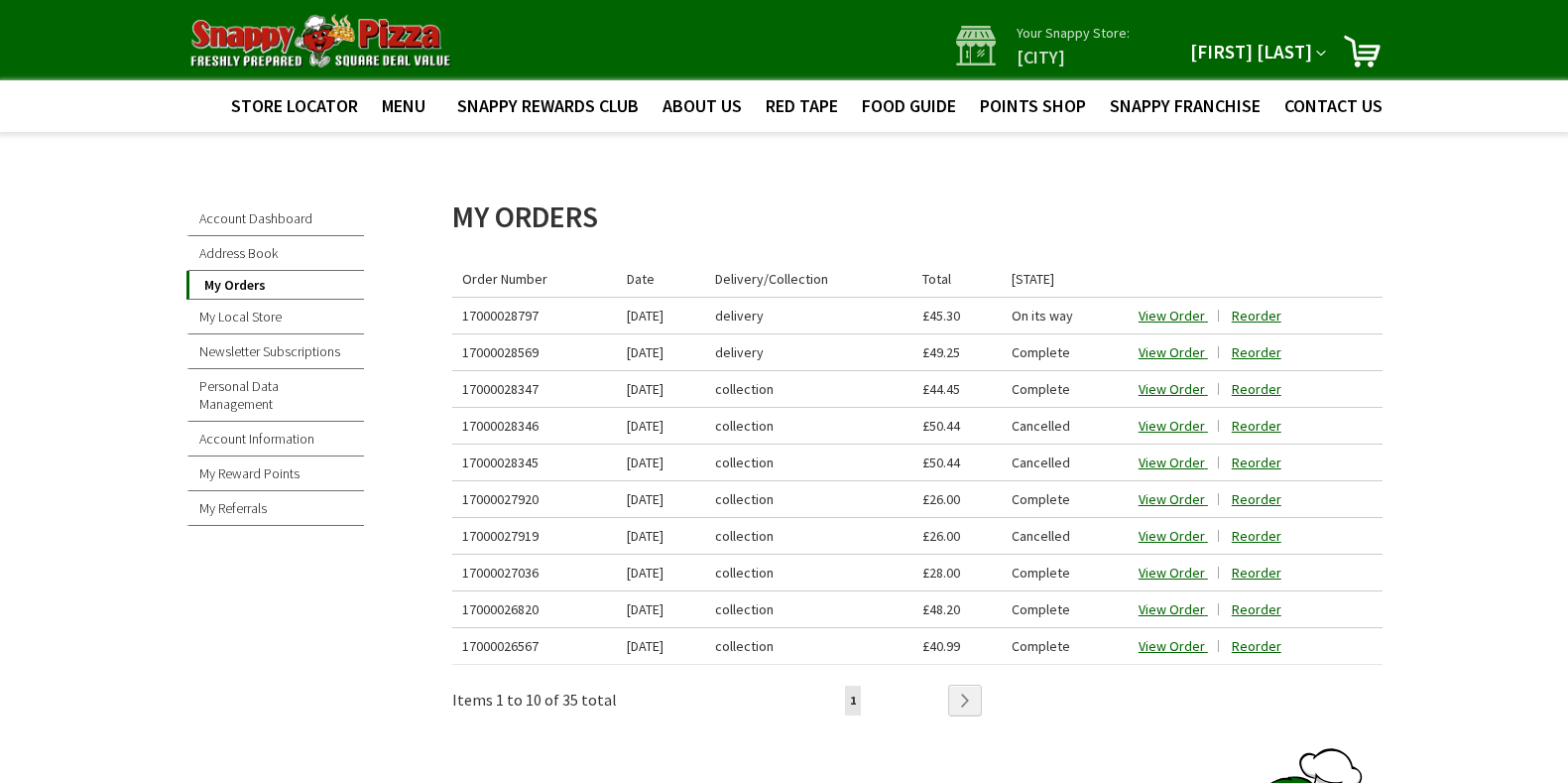 scroll, scrollTop: 0, scrollLeft: 0, axis: both 